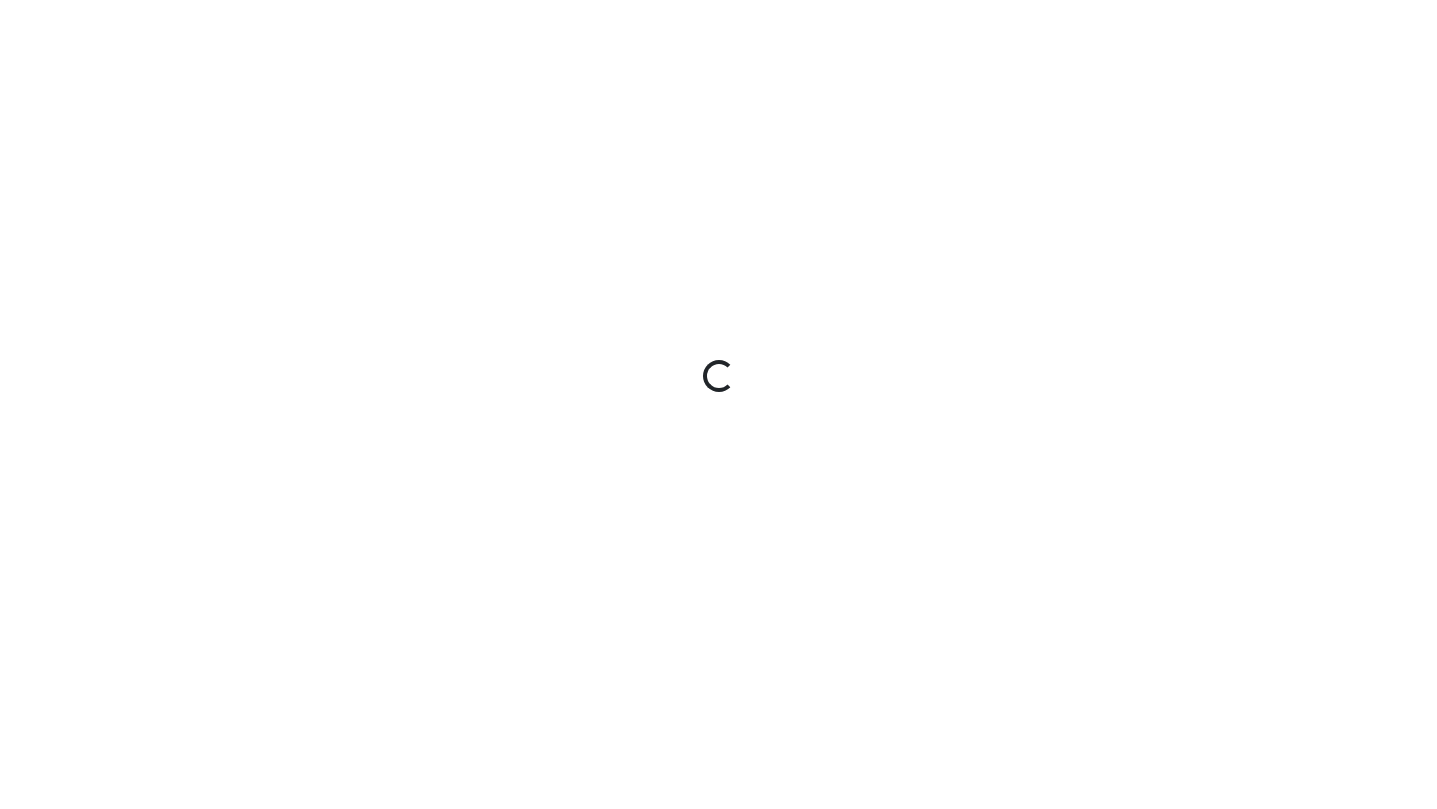 scroll, scrollTop: 0, scrollLeft: 0, axis: both 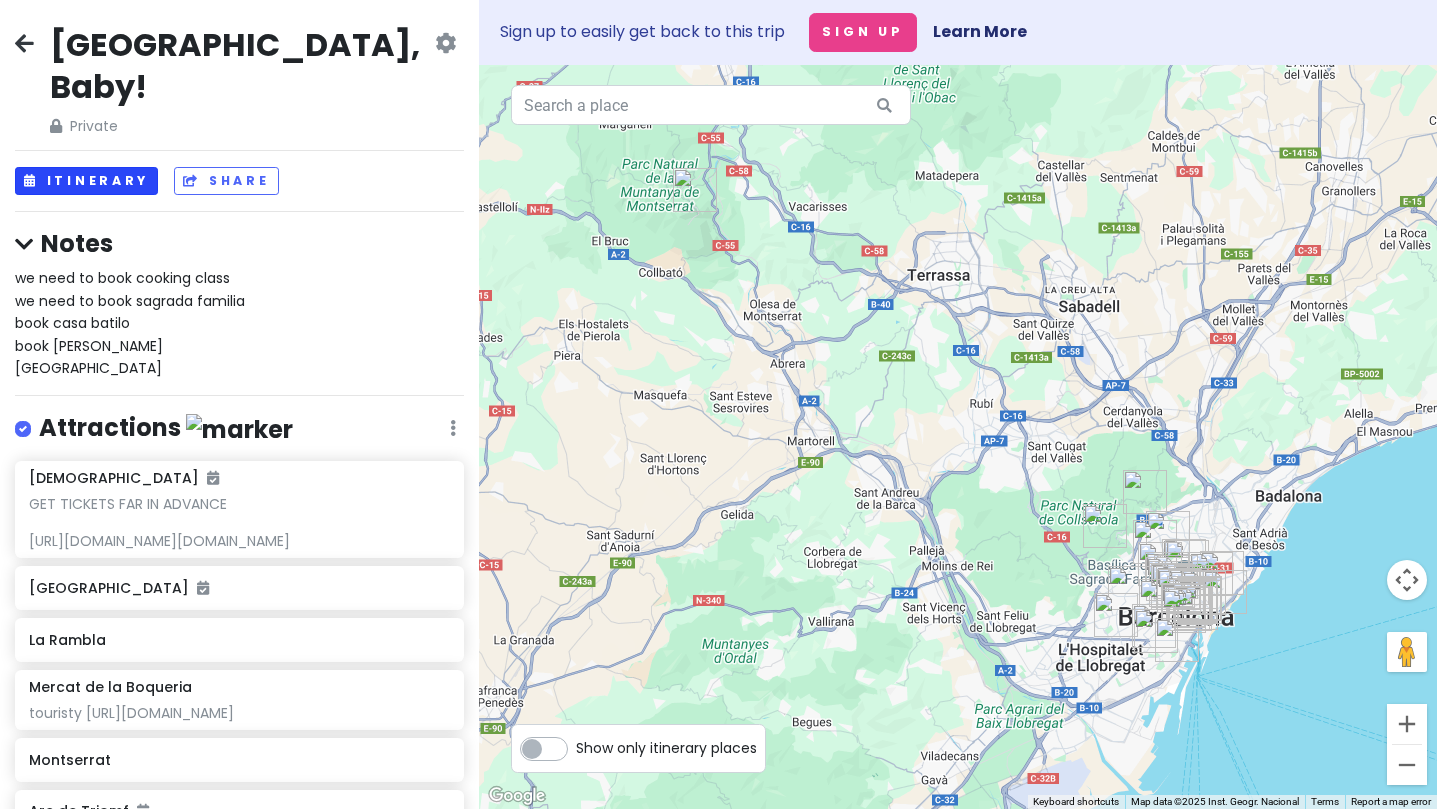 click on "Itinerary" at bounding box center (86, 181) 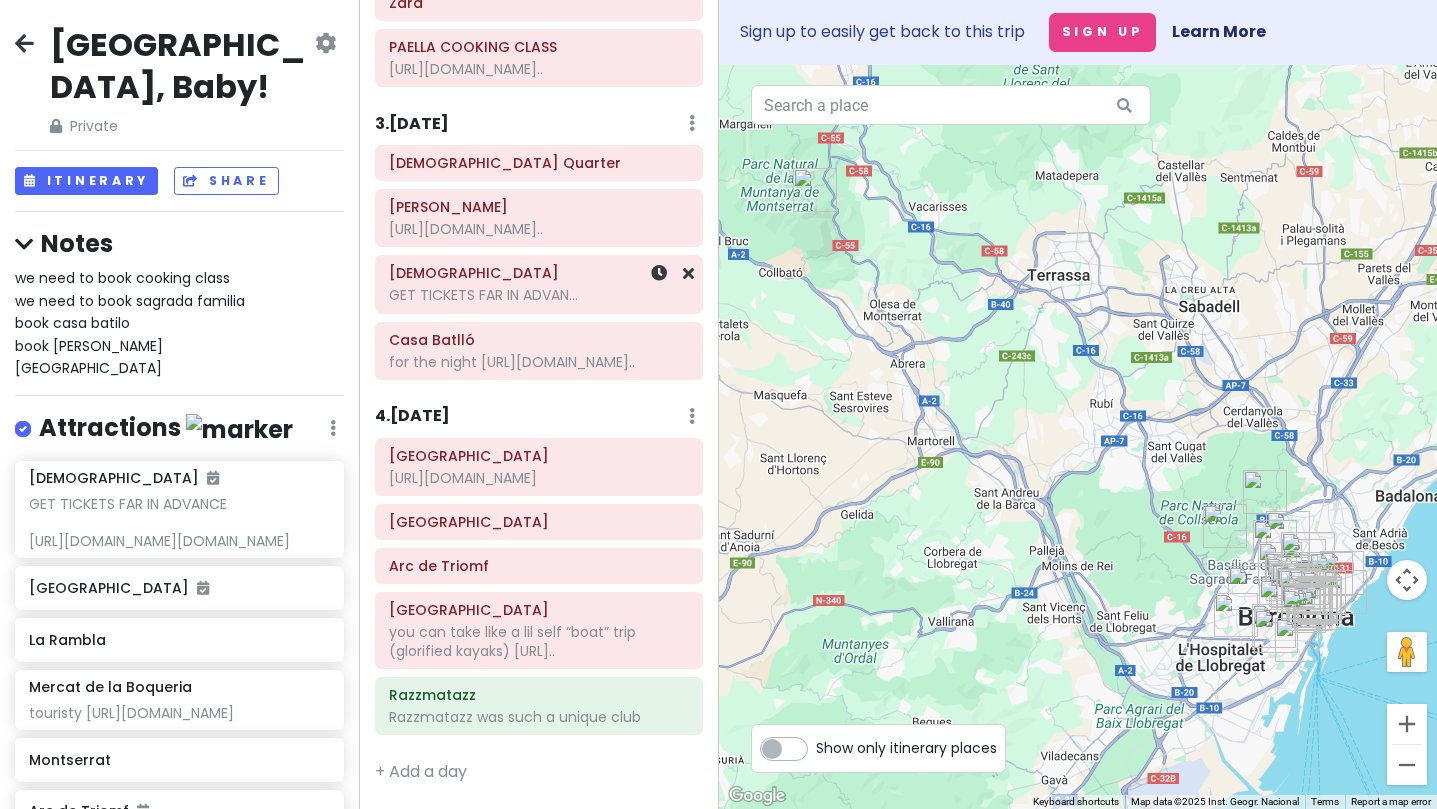 scroll, scrollTop: 668, scrollLeft: 0, axis: vertical 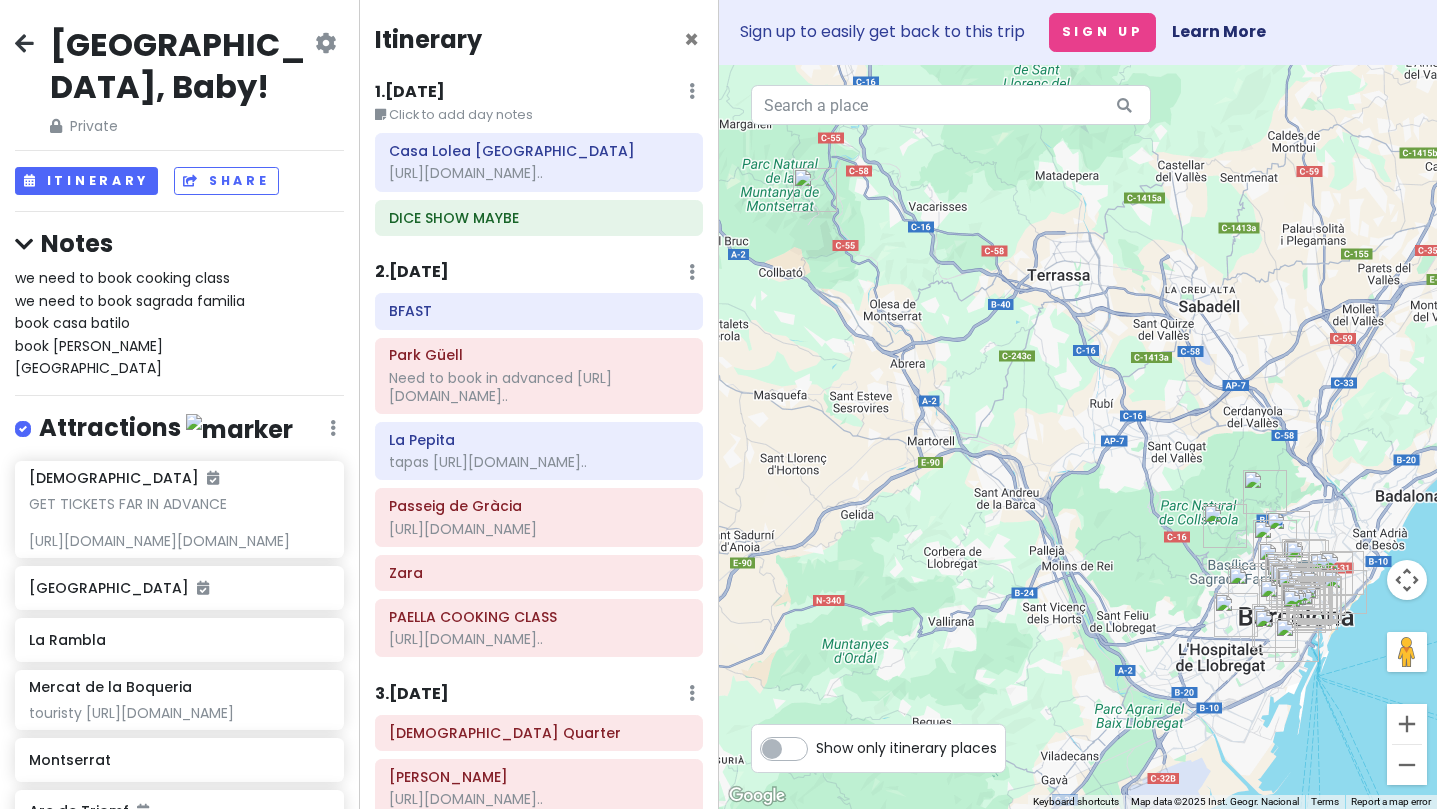 click on "Click to add day notes" at bounding box center [538, 115] 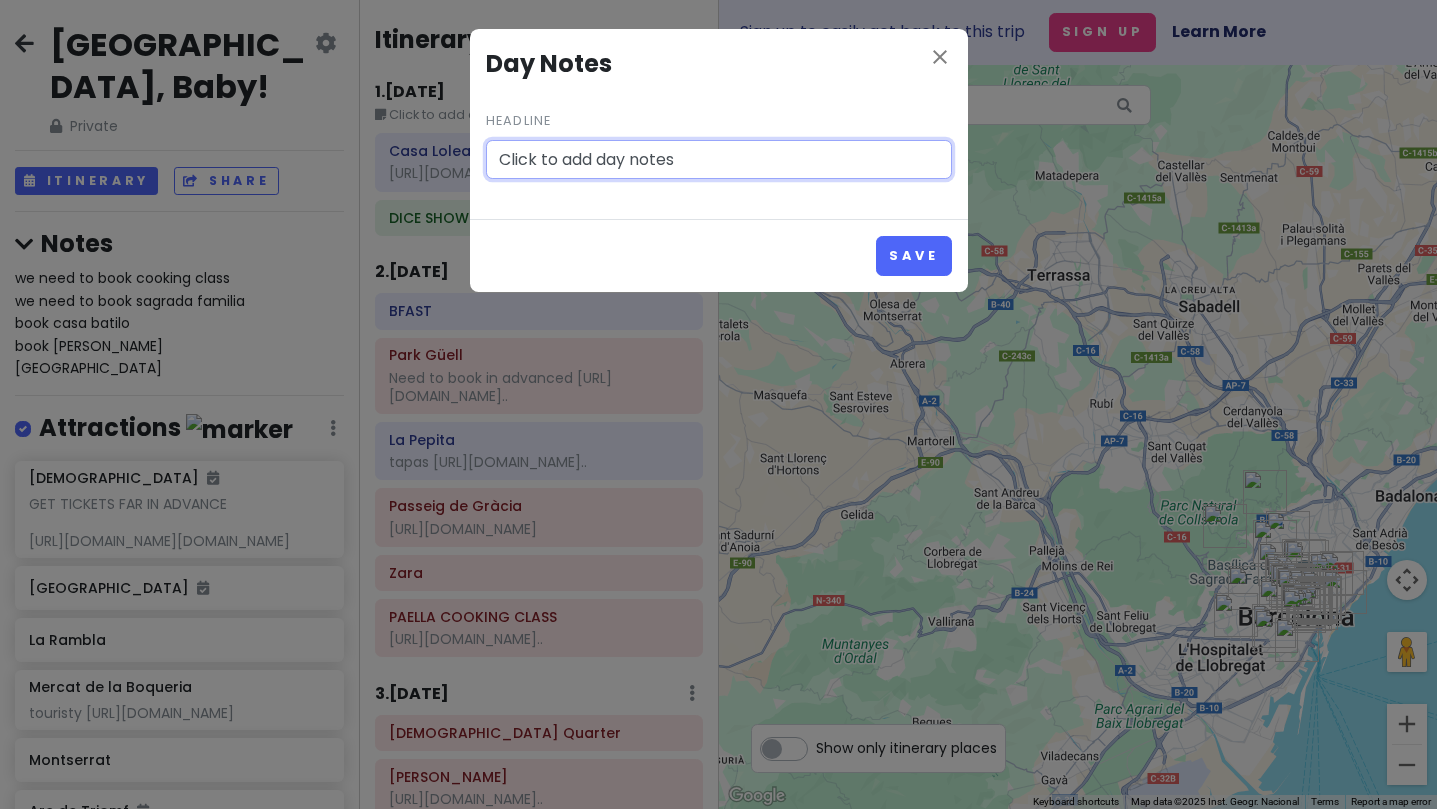 click on "Click to add day notes" at bounding box center [719, 160] 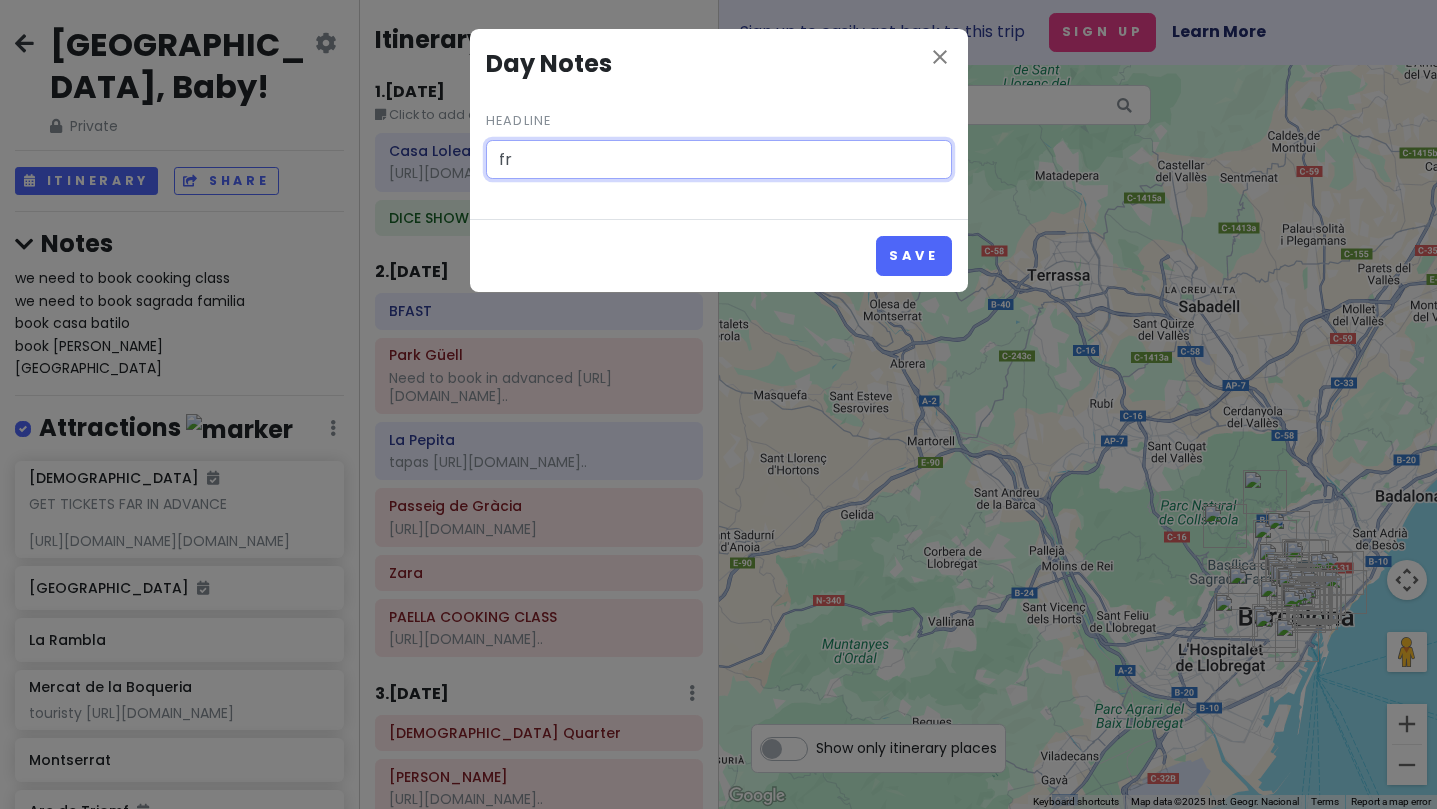type on "f" 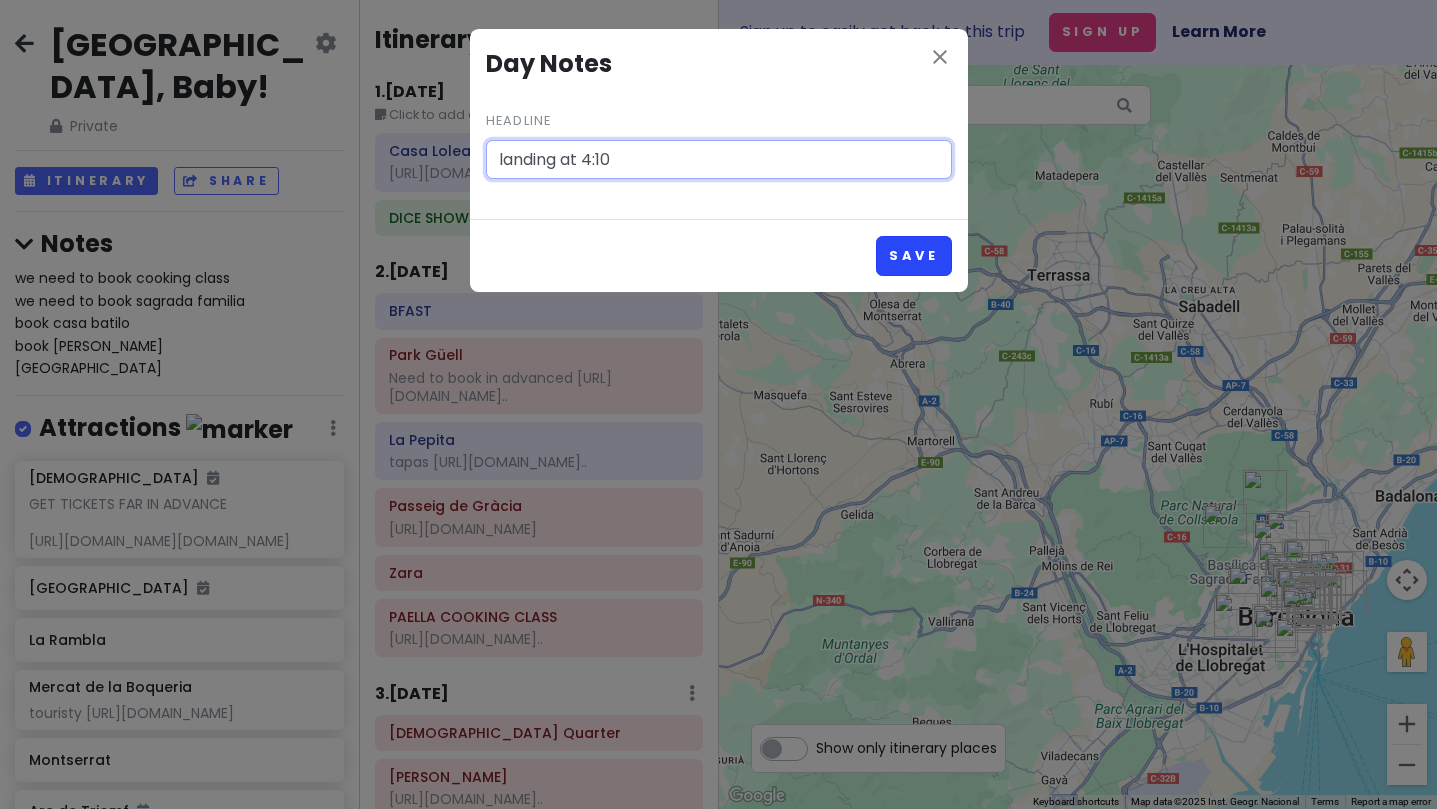 type on "landing at 4:10" 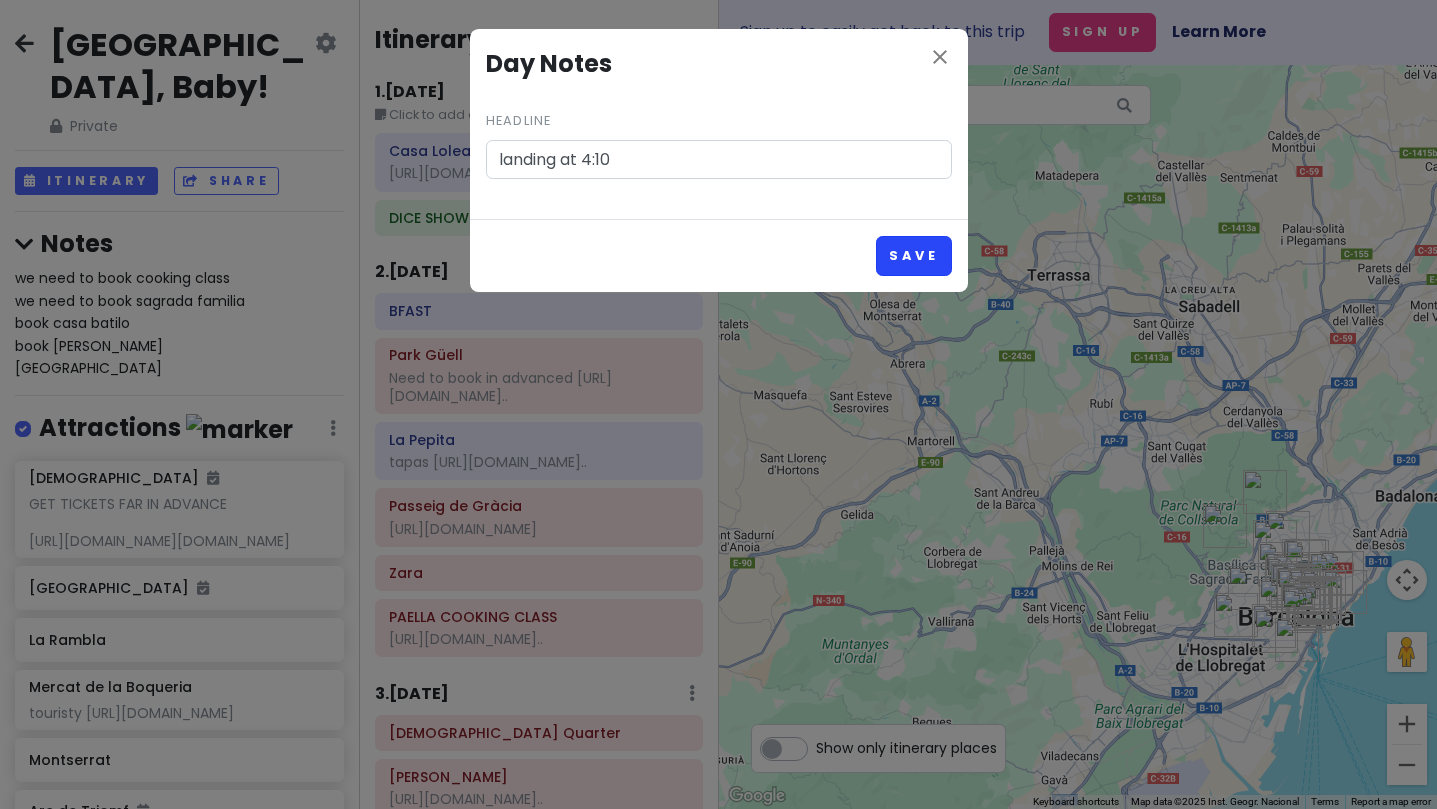 click on "Save" at bounding box center (913, 255) 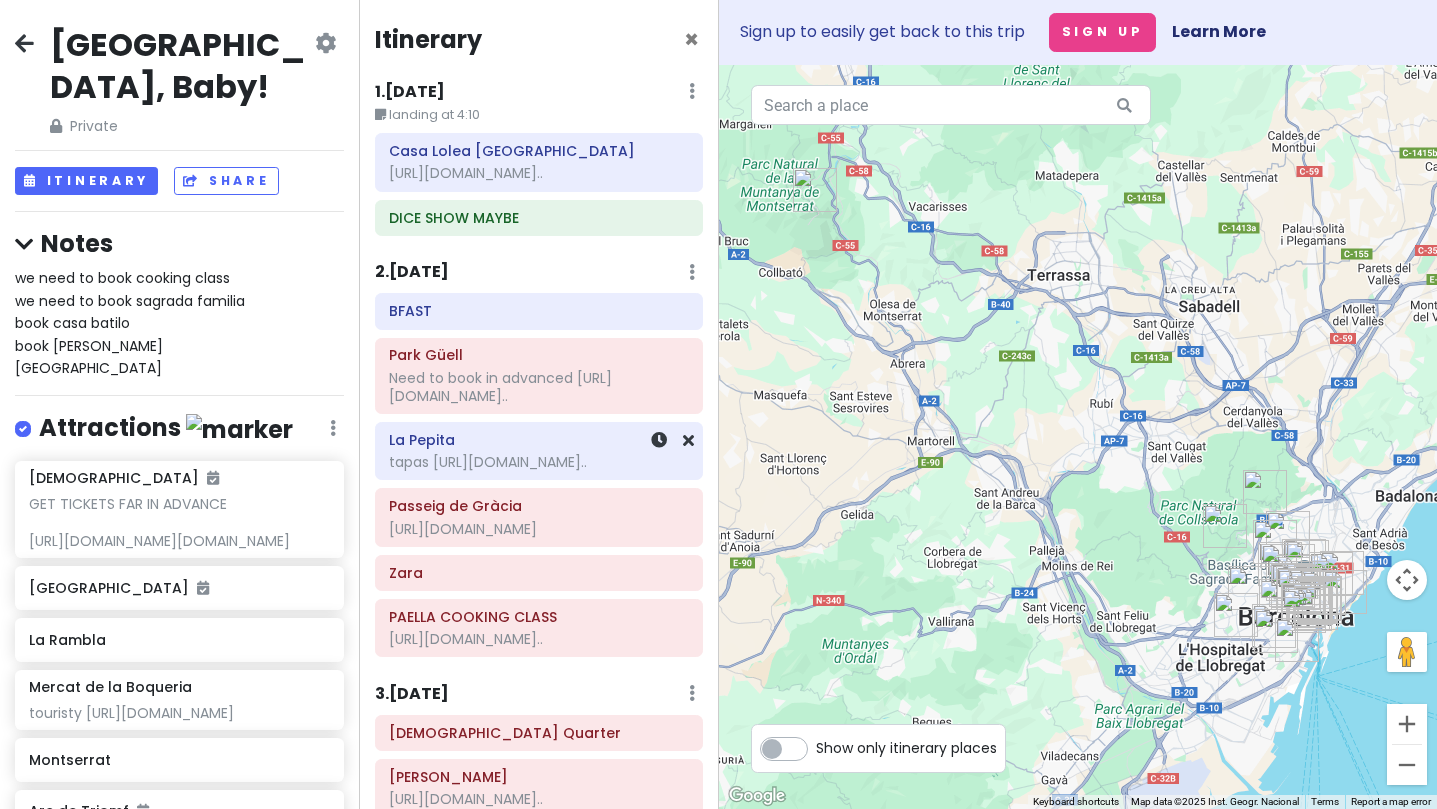 scroll, scrollTop: 0, scrollLeft: 0, axis: both 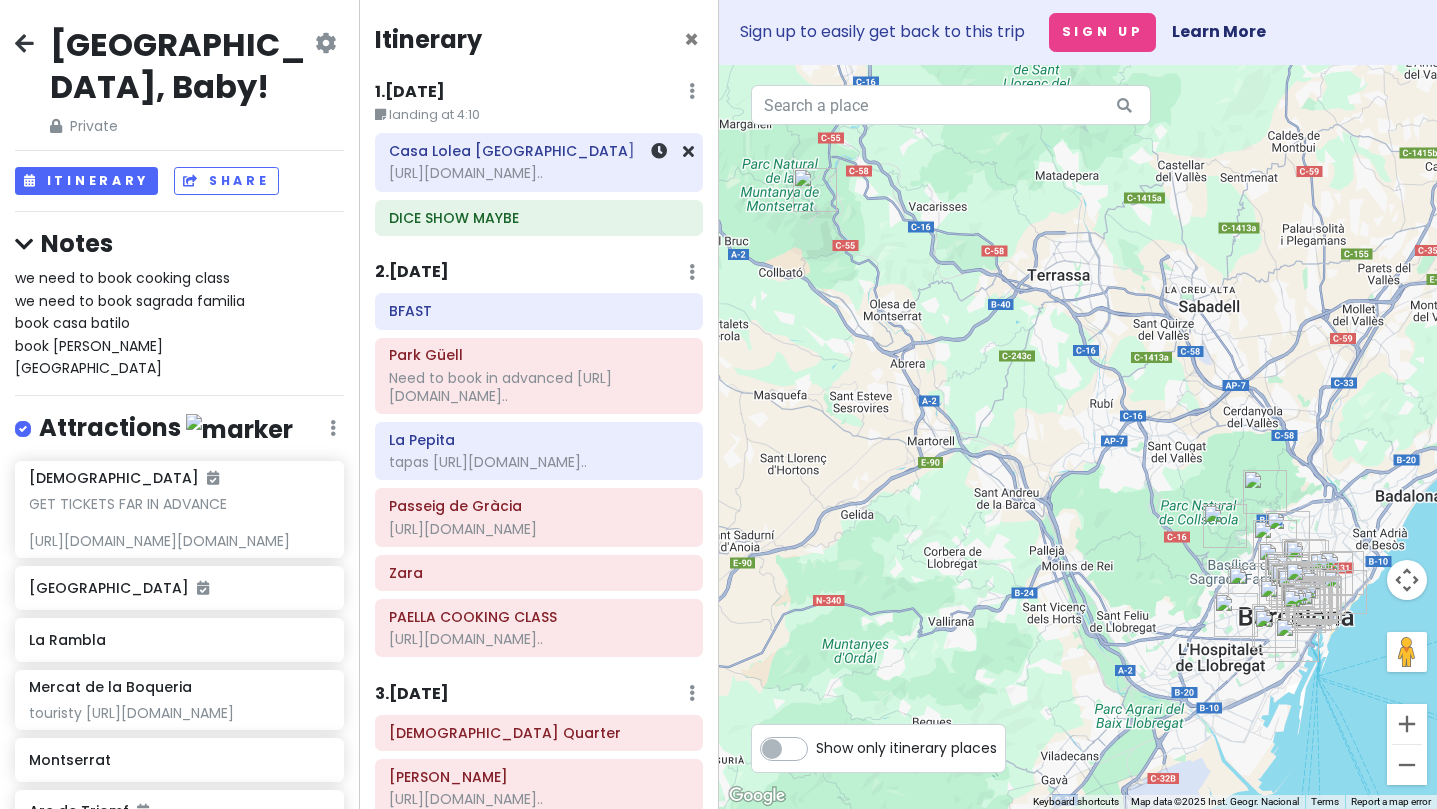 click on "Casa Lolea [GEOGRAPHIC_DATA]" at bounding box center (539, 151) 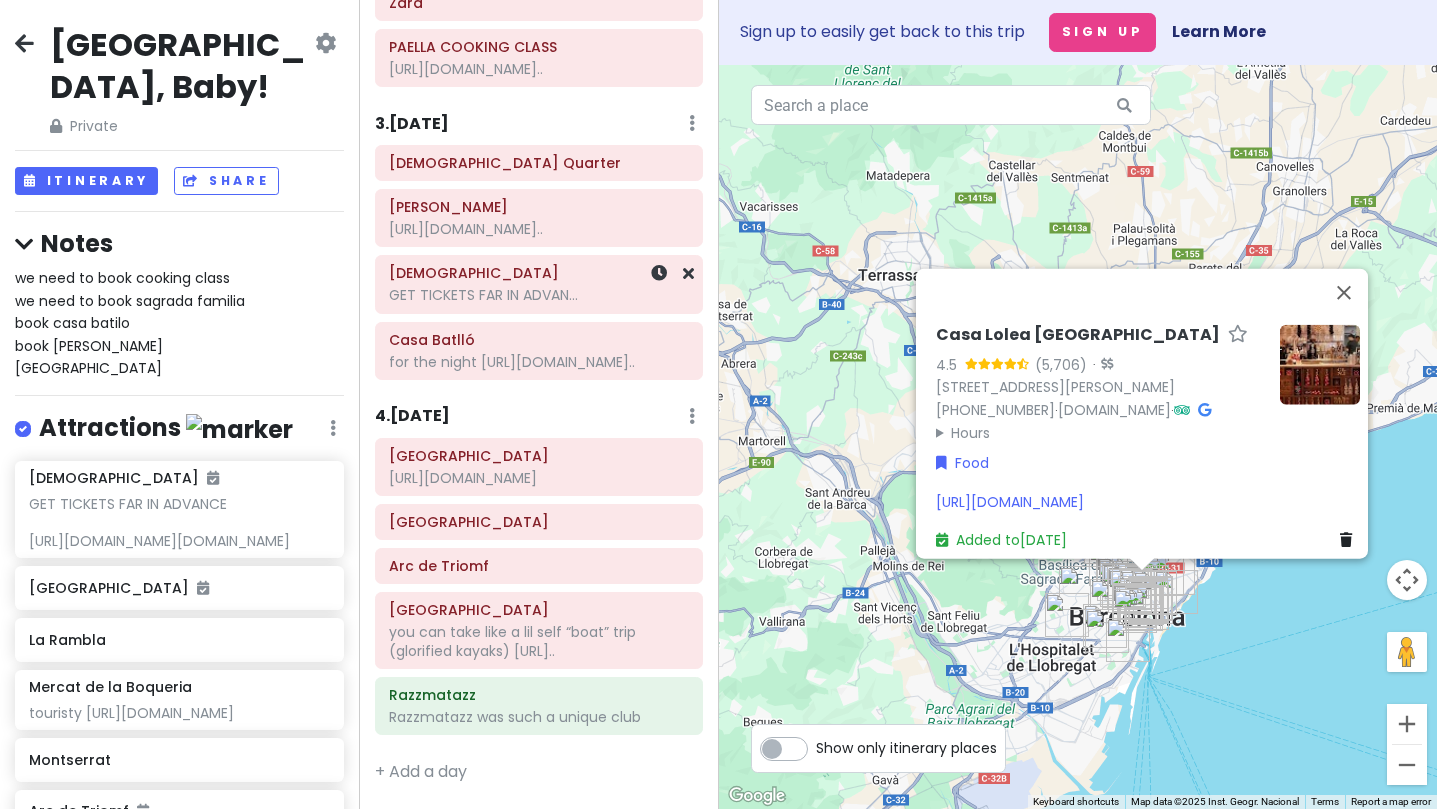 scroll, scrollTop: 668, scrollLeft: 0, axis: vertical 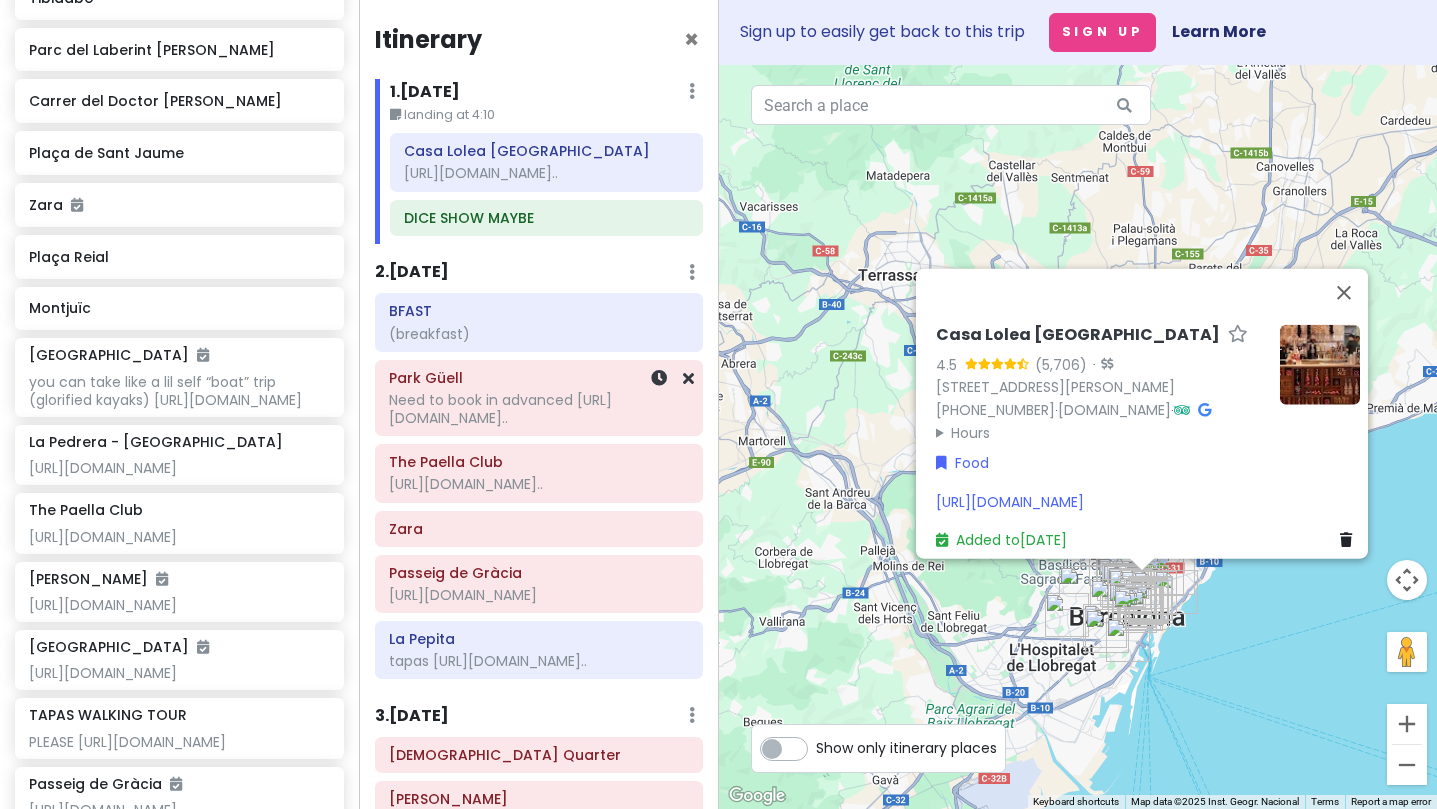 click on "Park Güell Need to book in advanced [URL][DOMAIN_NAME].." at bounding box center [539, 398] 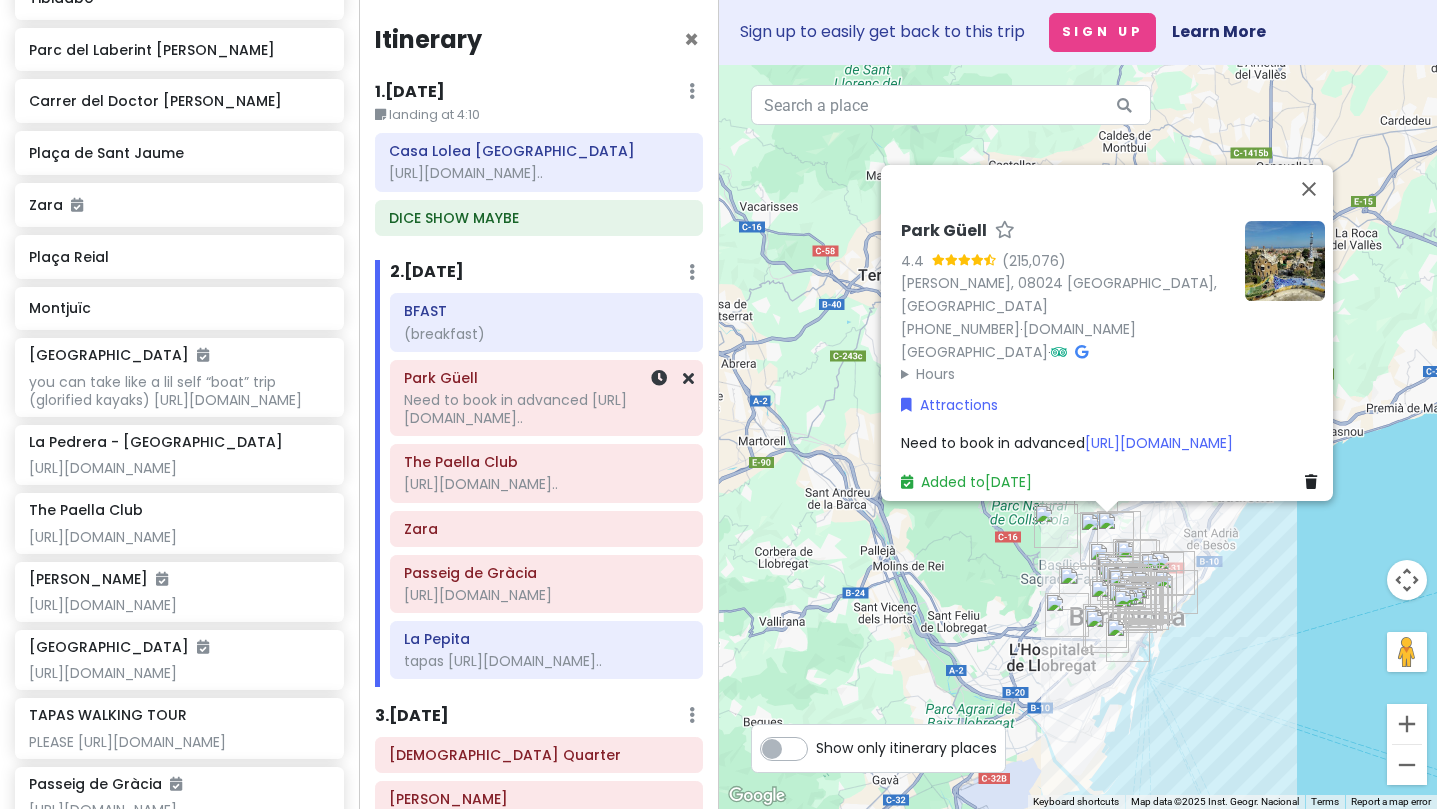 click on "Park Güell Need to book in advanced [URL][DOMAIN_NAME].." at bounding box center [546, 398] 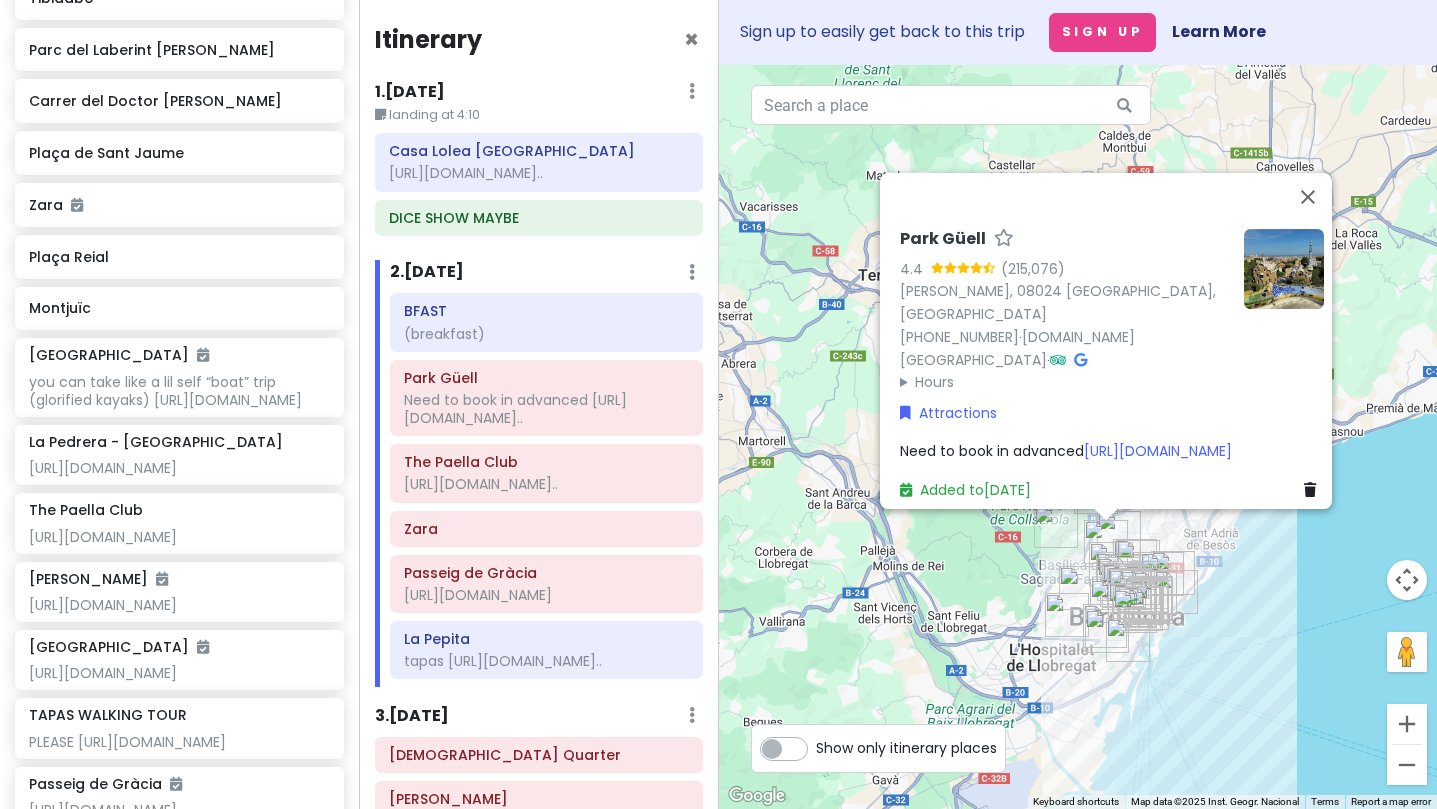 click on "Need to book in advanced  [URL][DOMAIN_NAME]" at bounding box center (1066, 451) 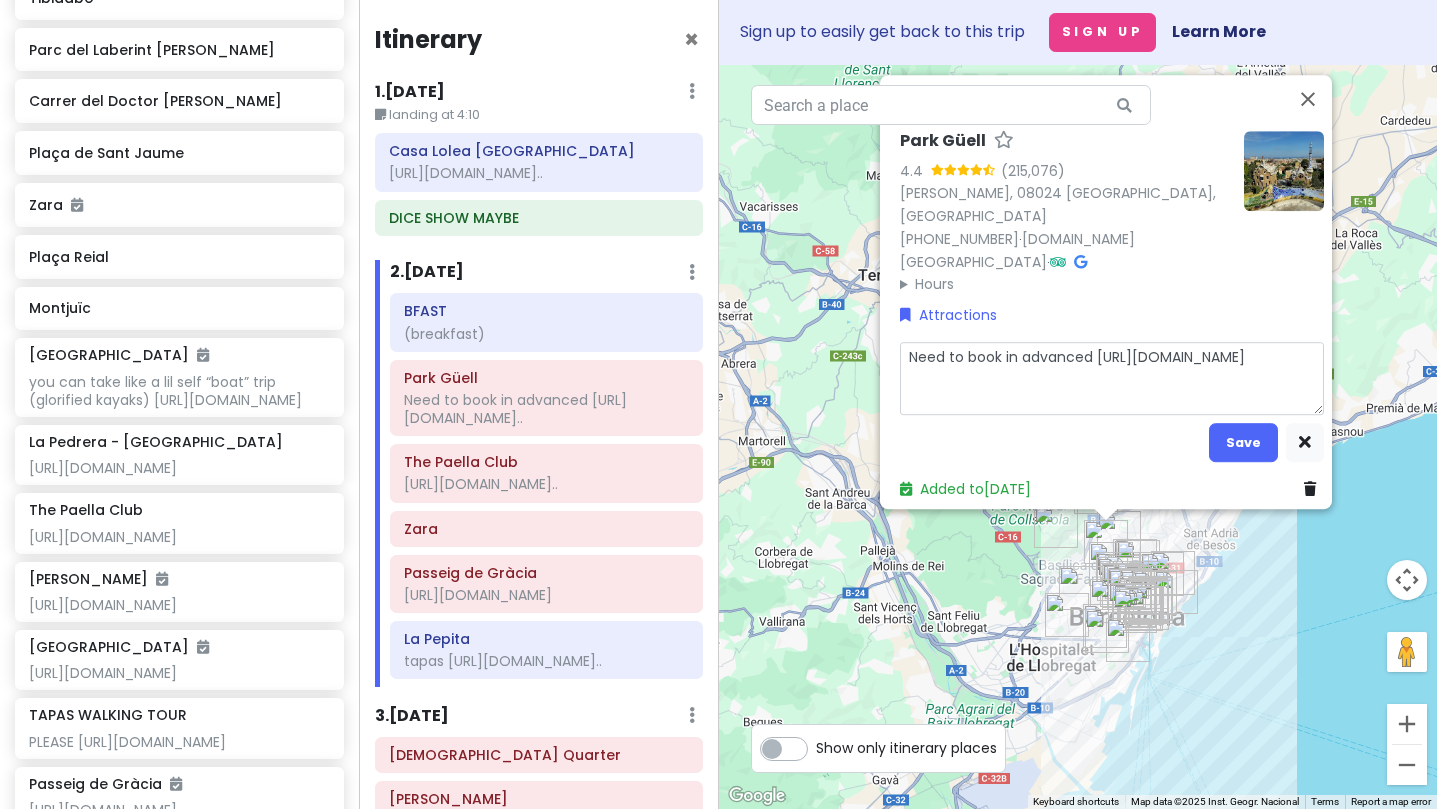 click on "Need to book in advanced [URL][DOMAIN_NAME]" at bounding box center [1112, 378] 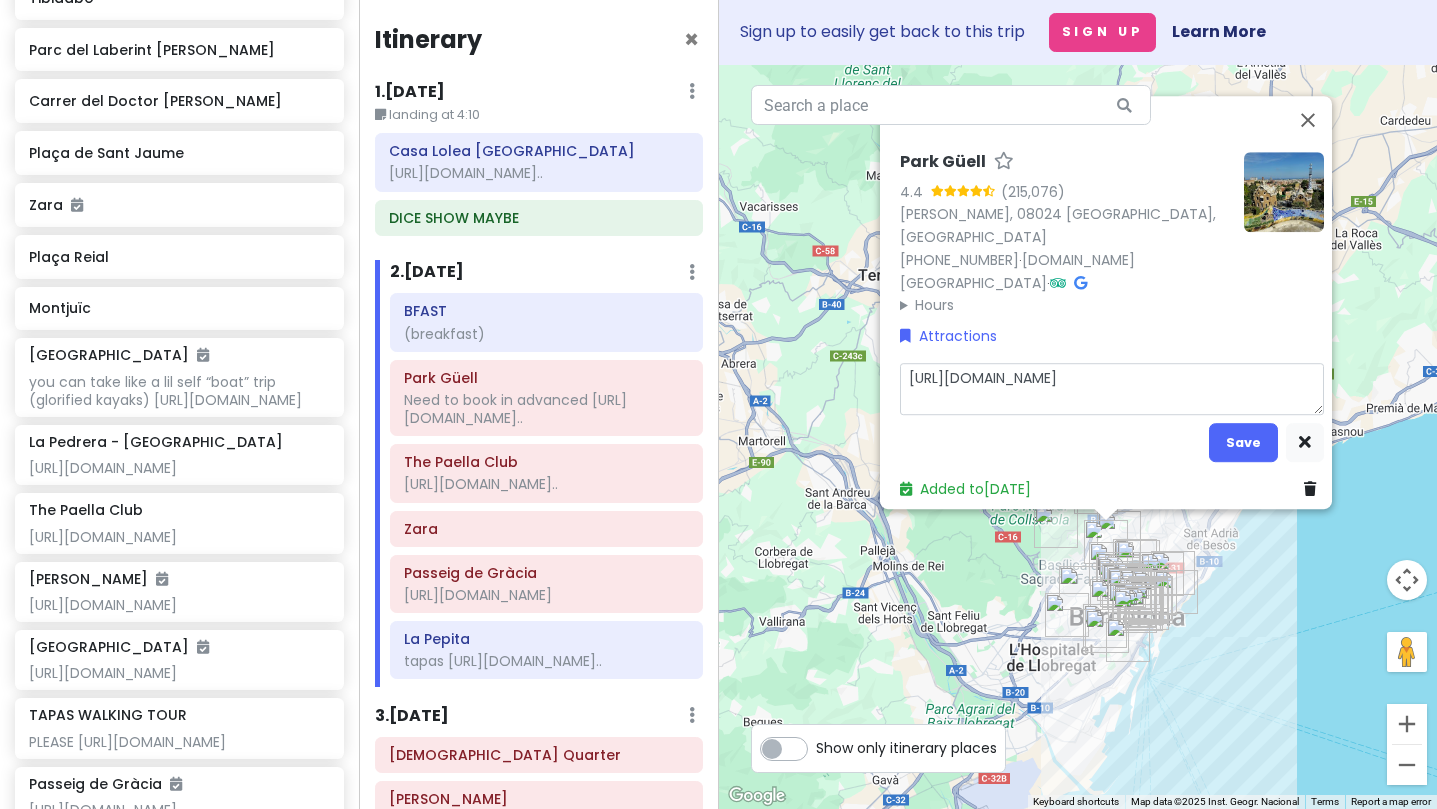 type on "x" 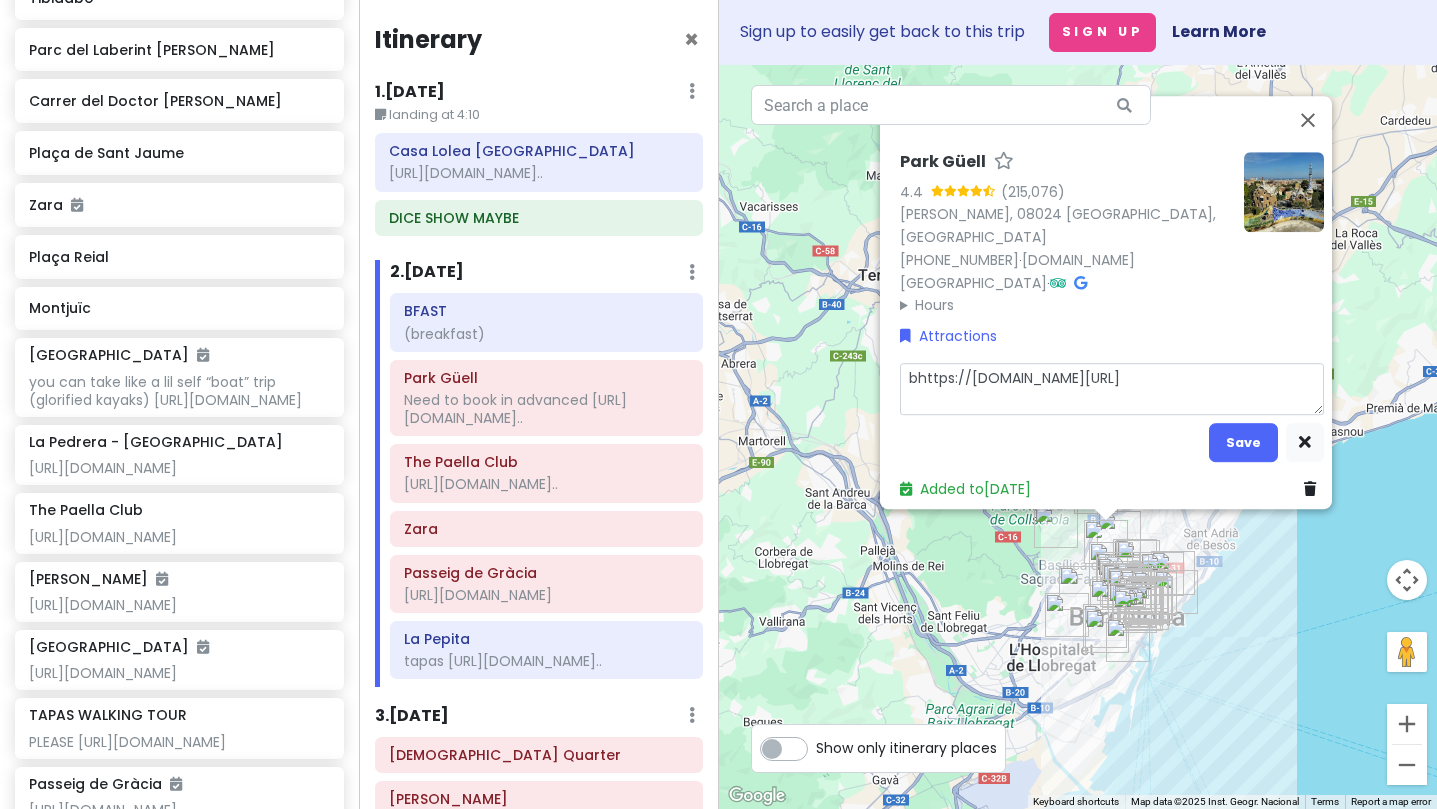 type on "x" 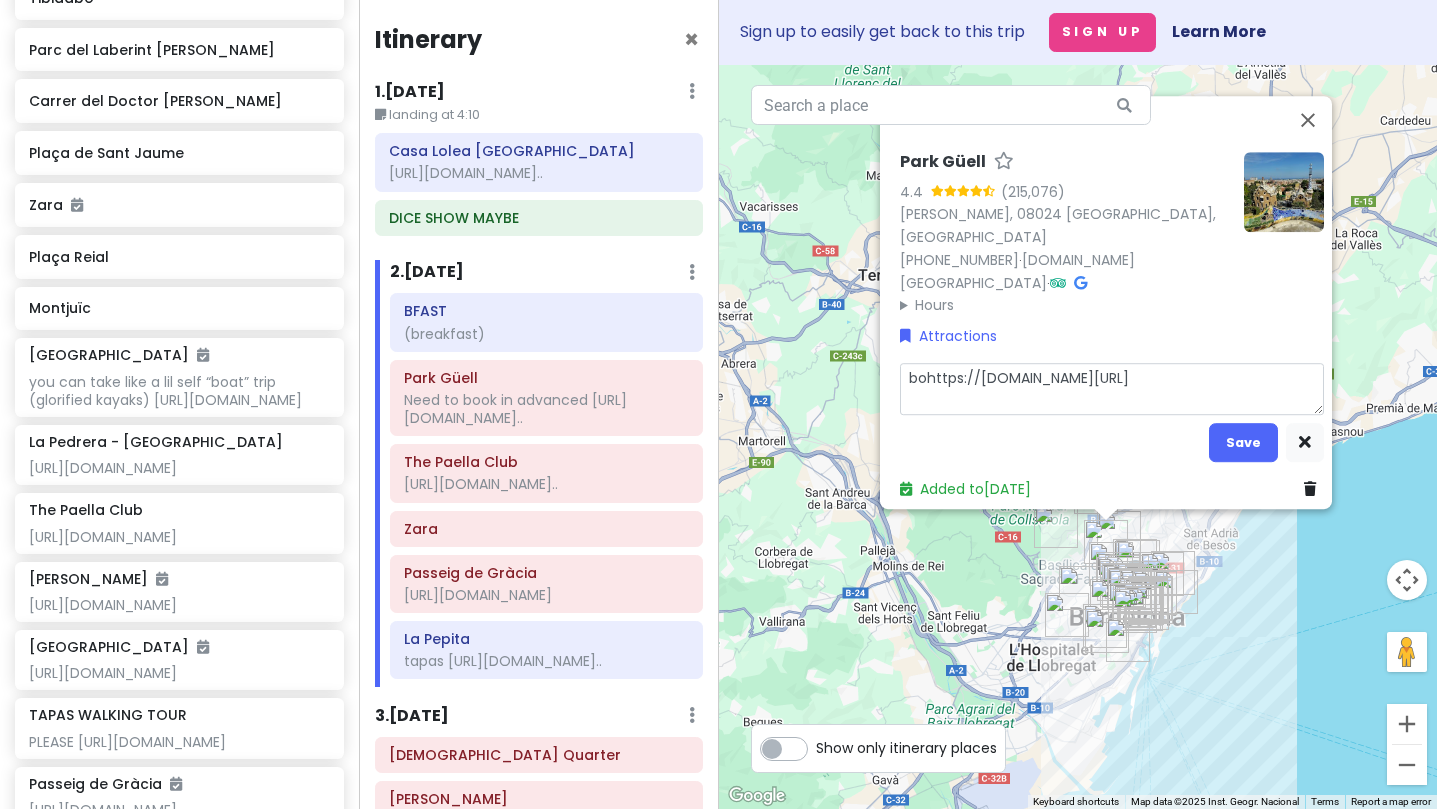 type on "x" 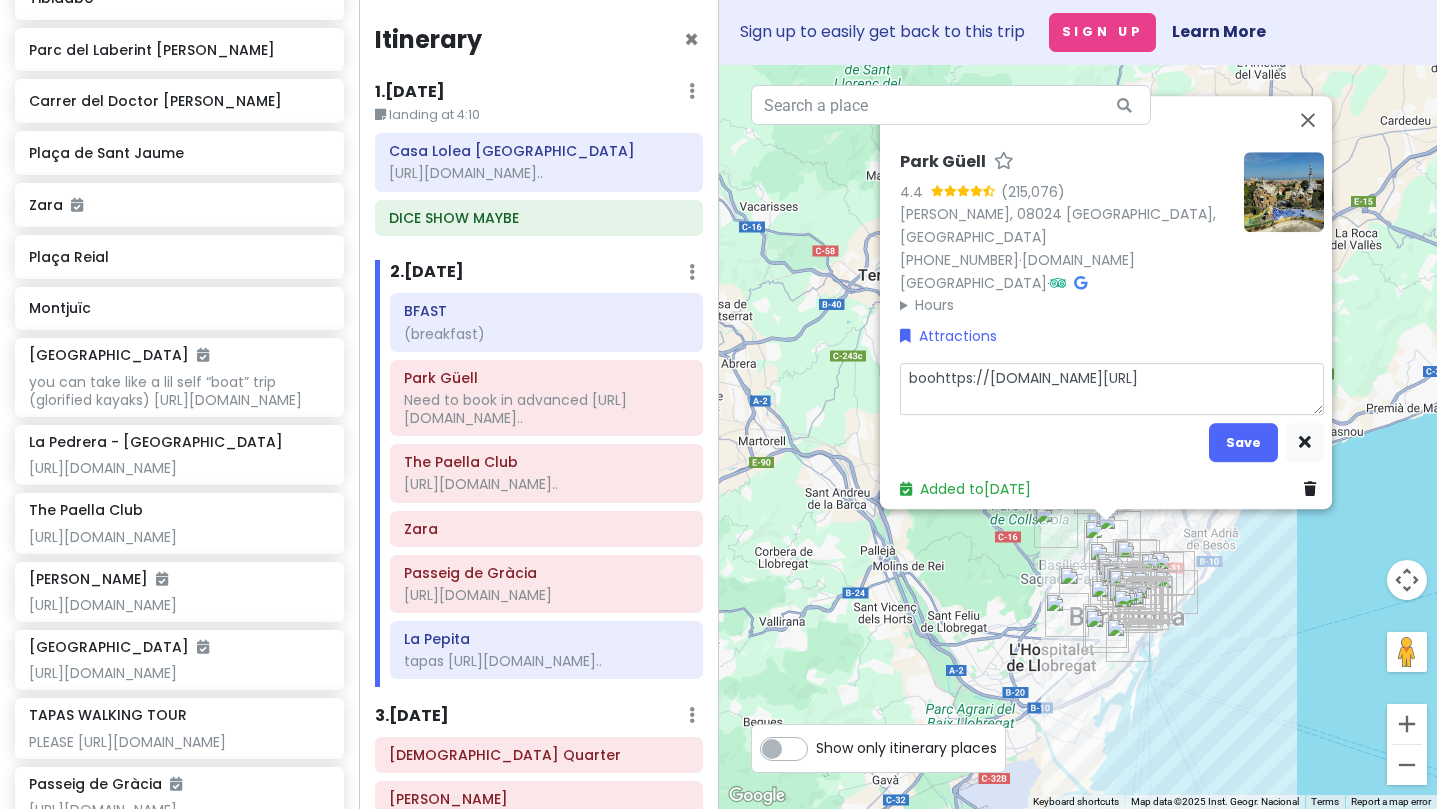 type on "x" 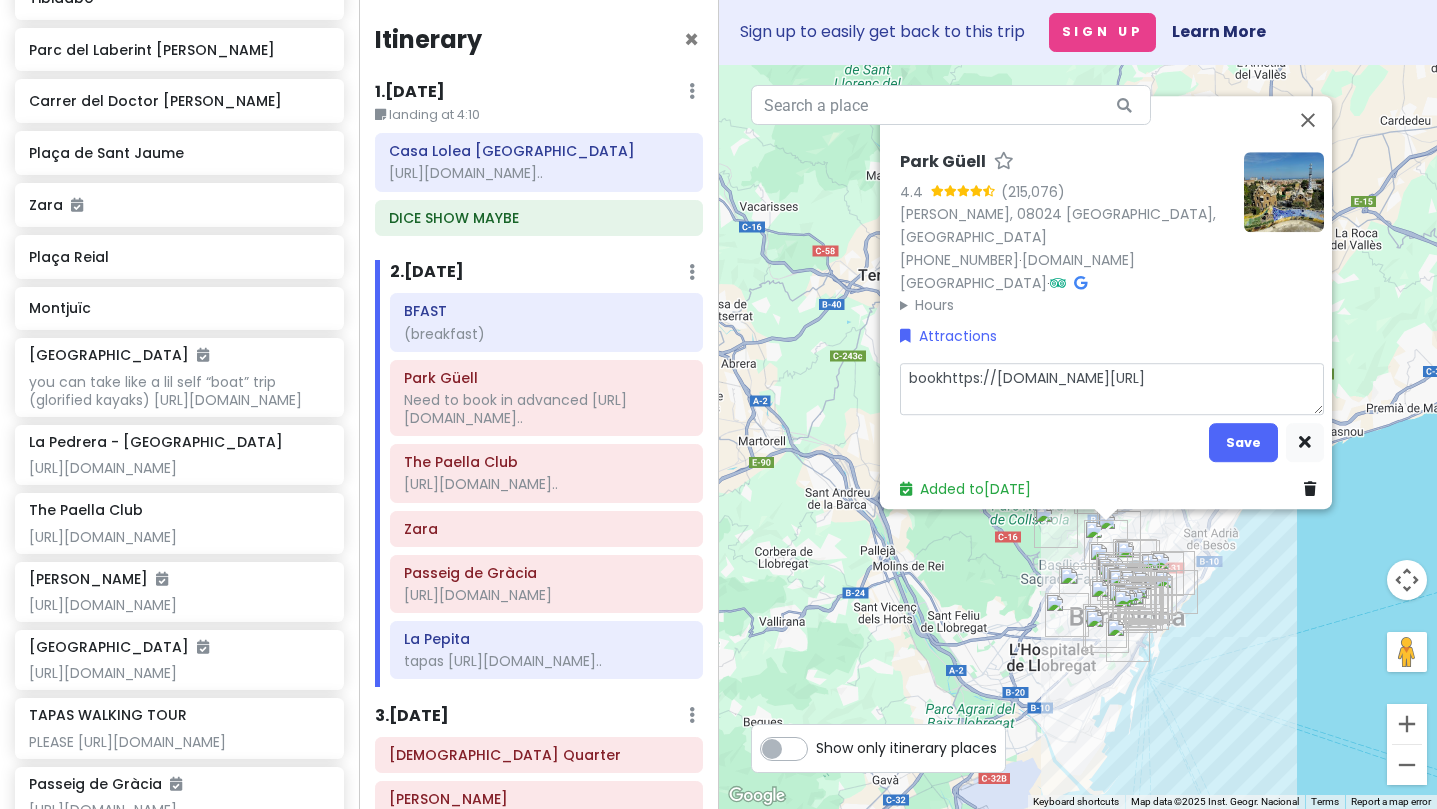 type on "x" 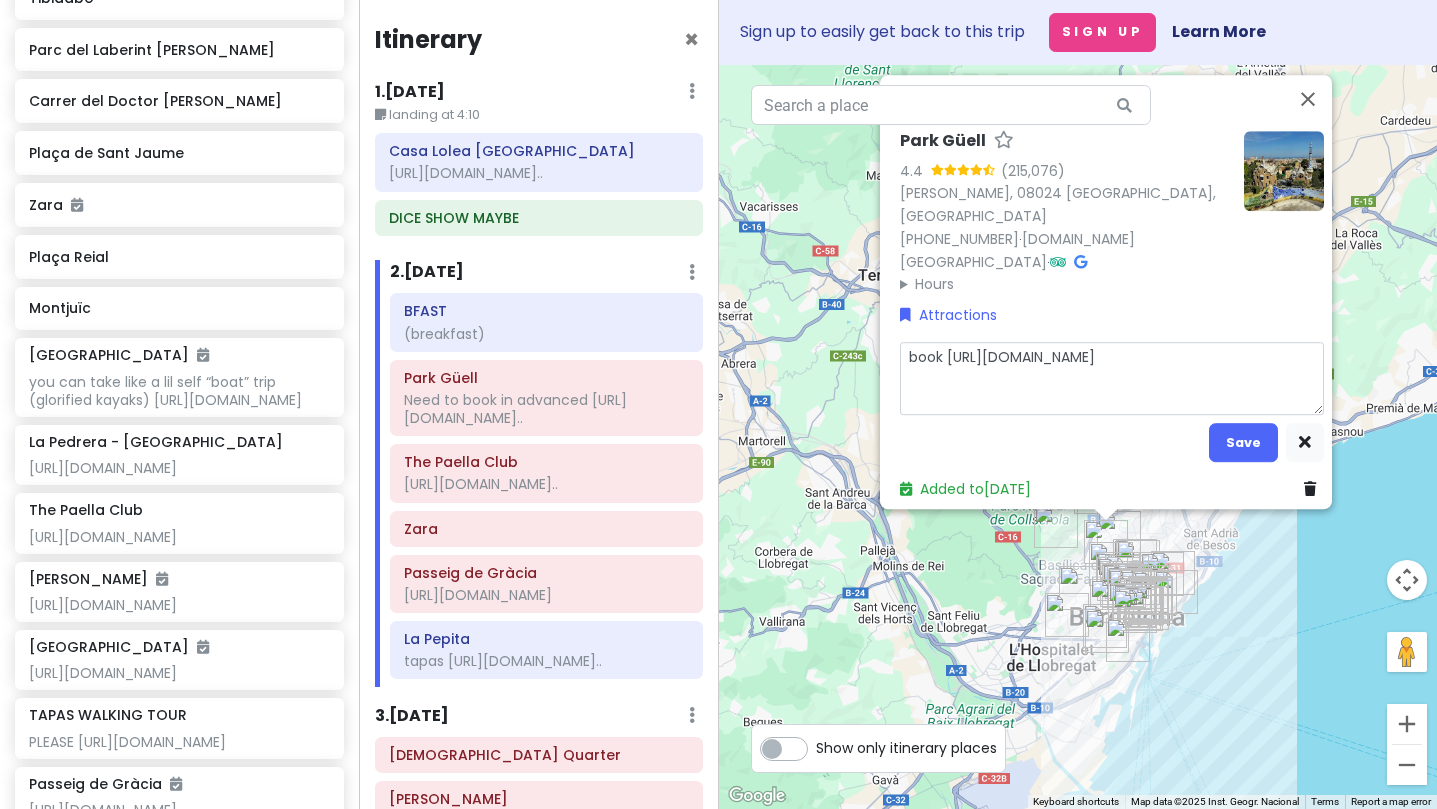 type on "x" 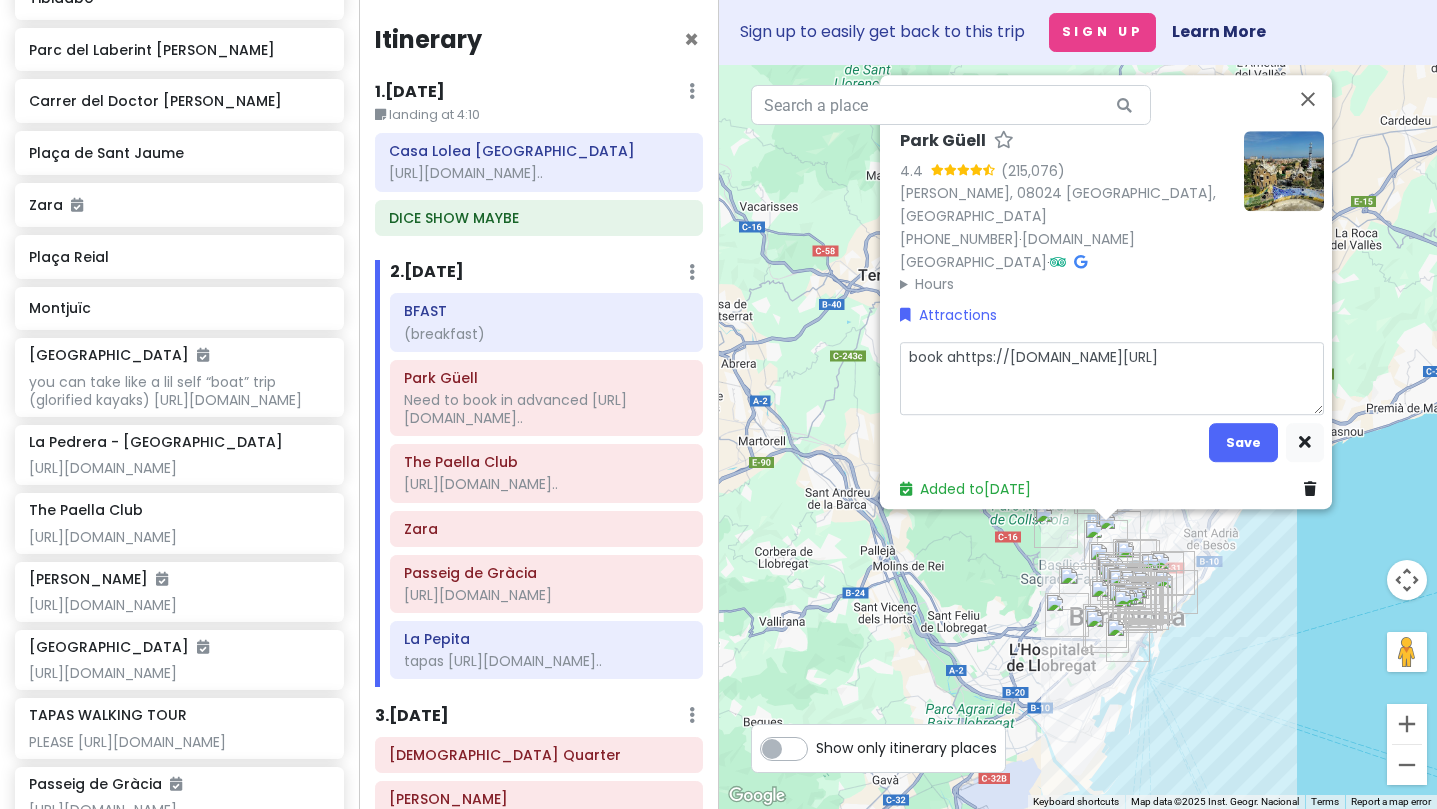 type on "x" 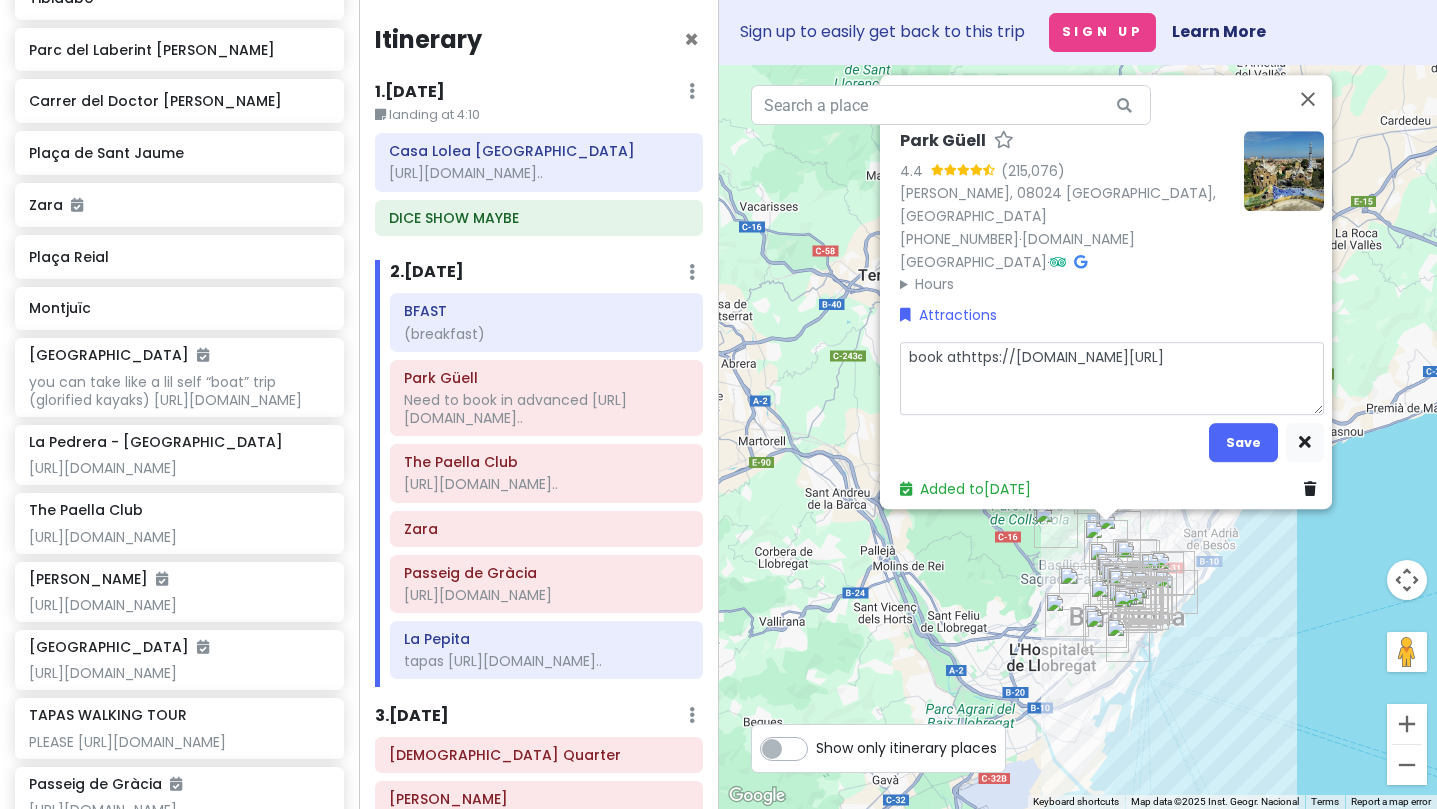 type on "x" 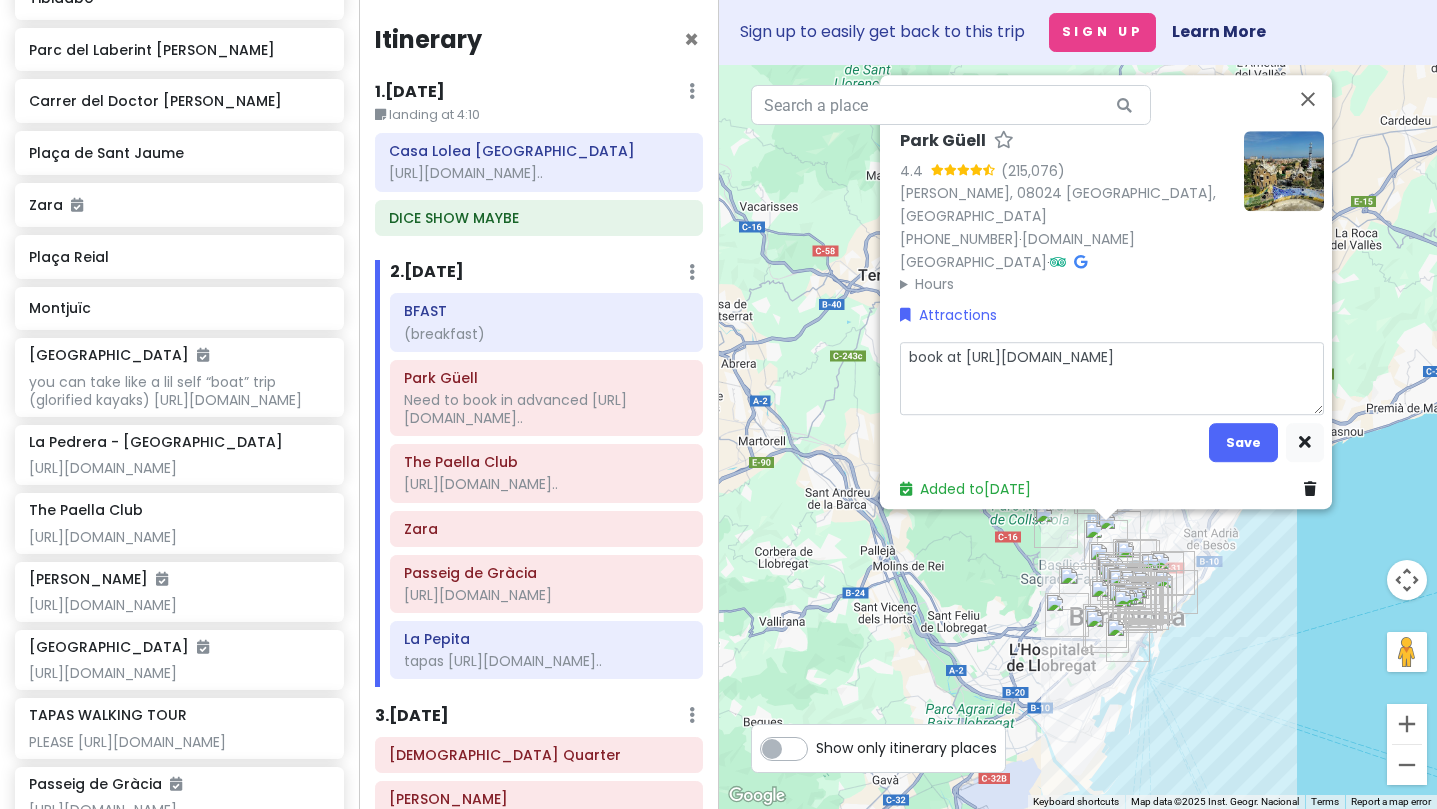 type on "x" 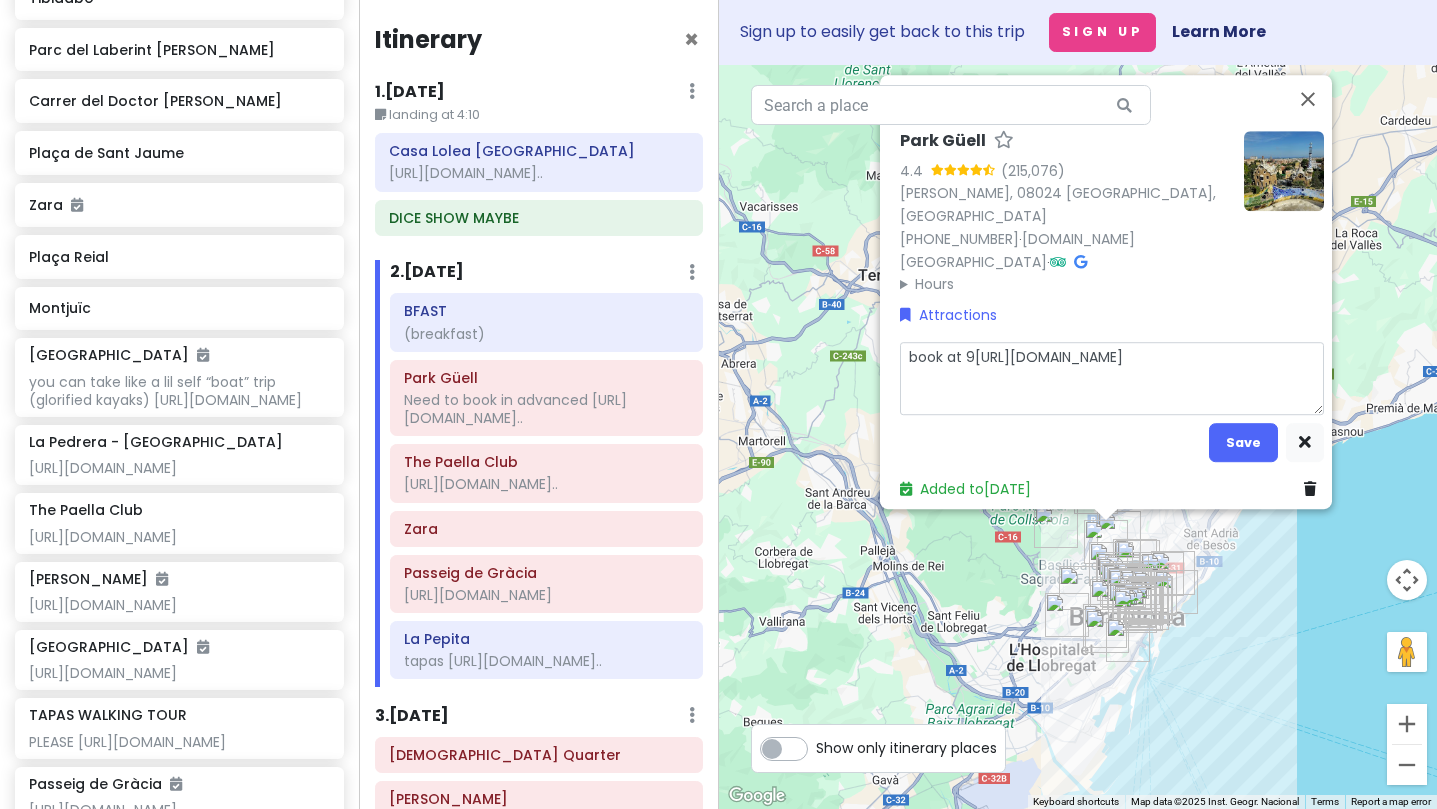 type on "x" 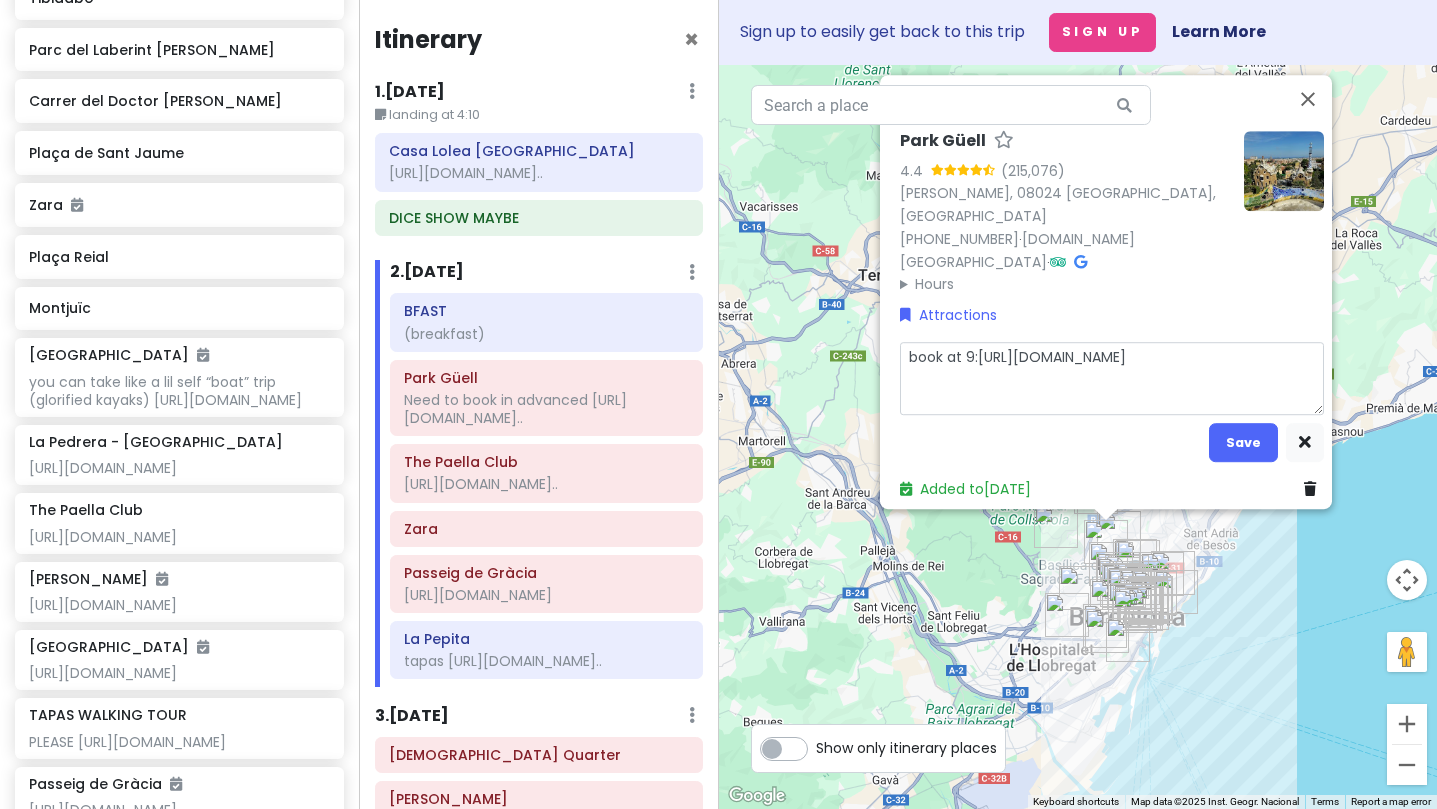 type on "x" 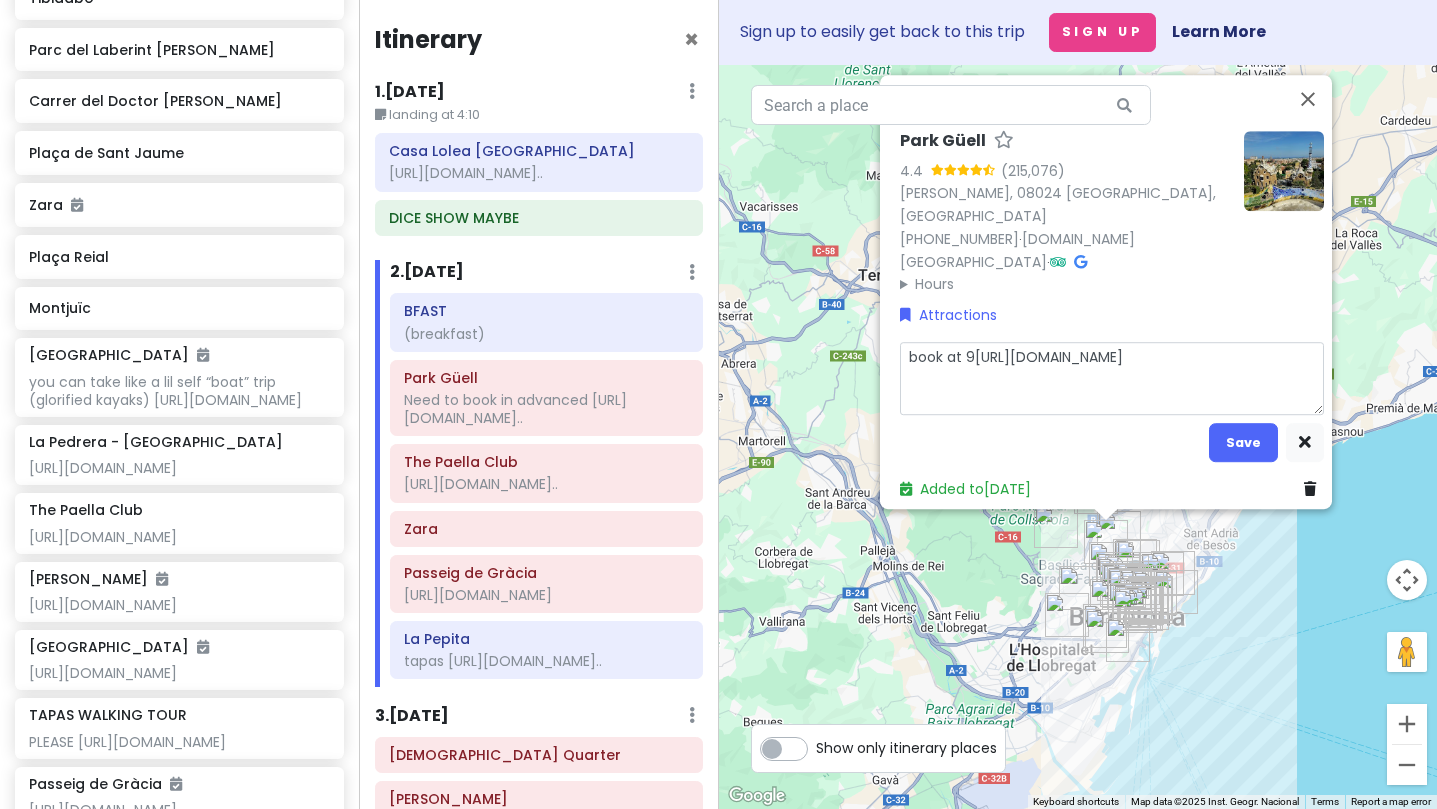type on "x" 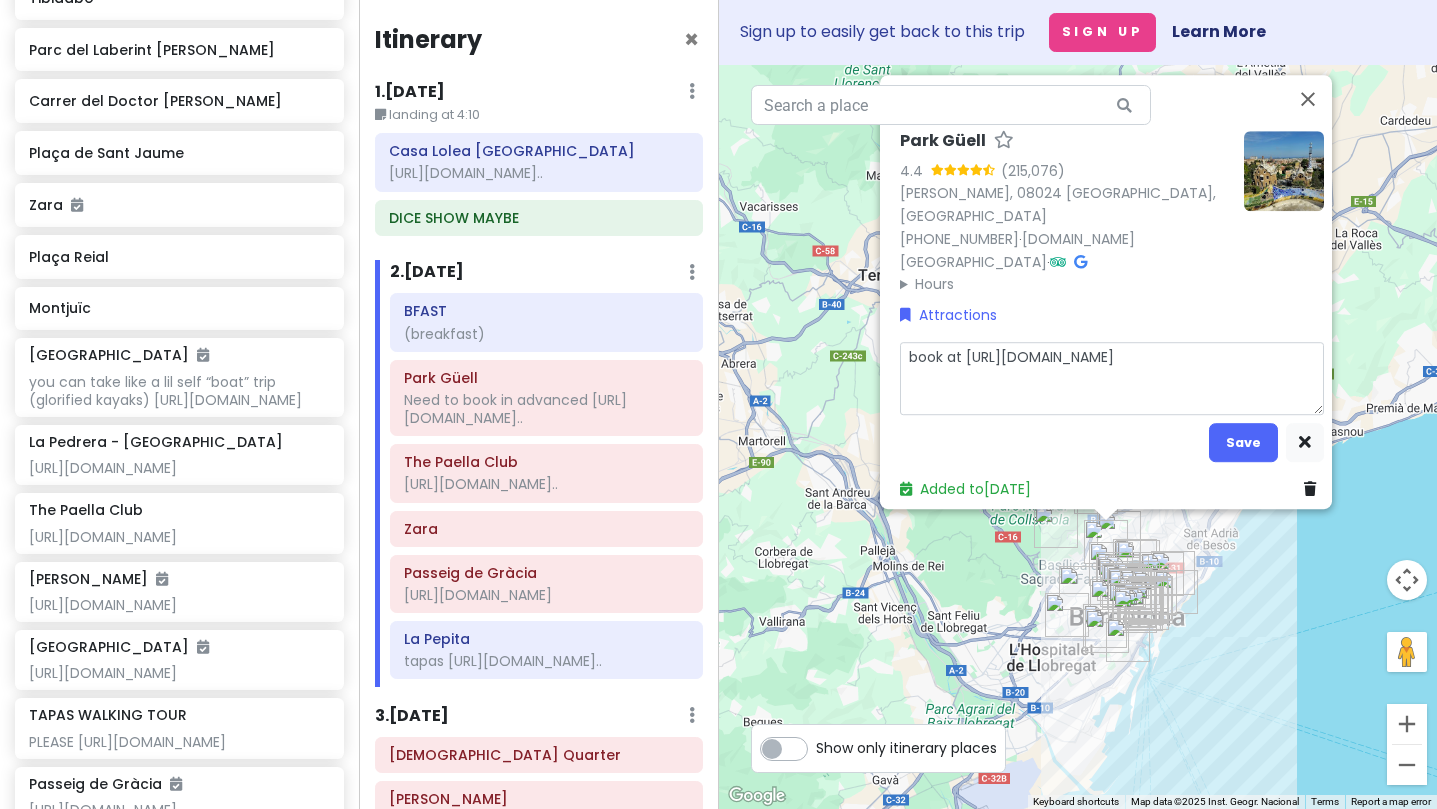 type on "x" 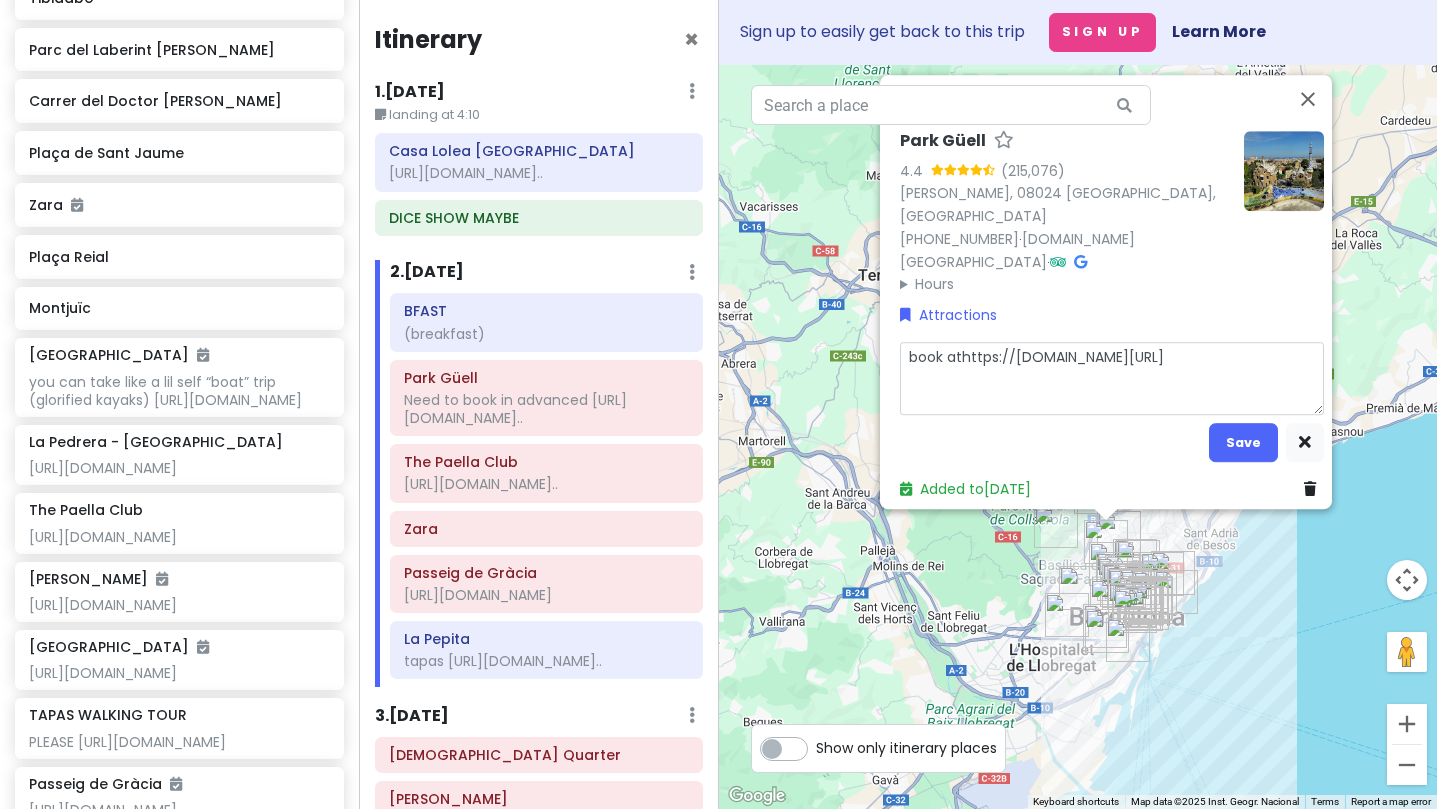 type on "x" 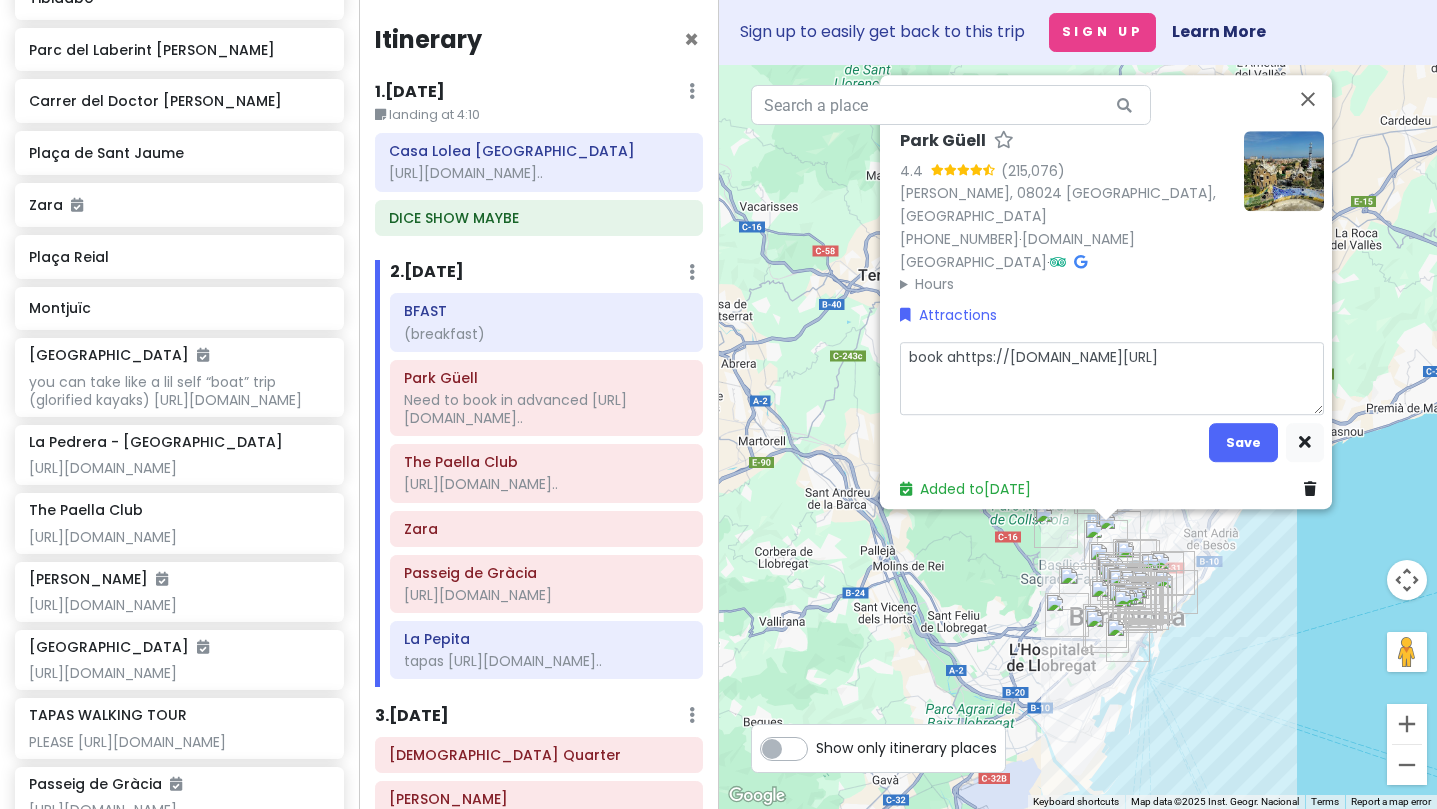 type on "x" 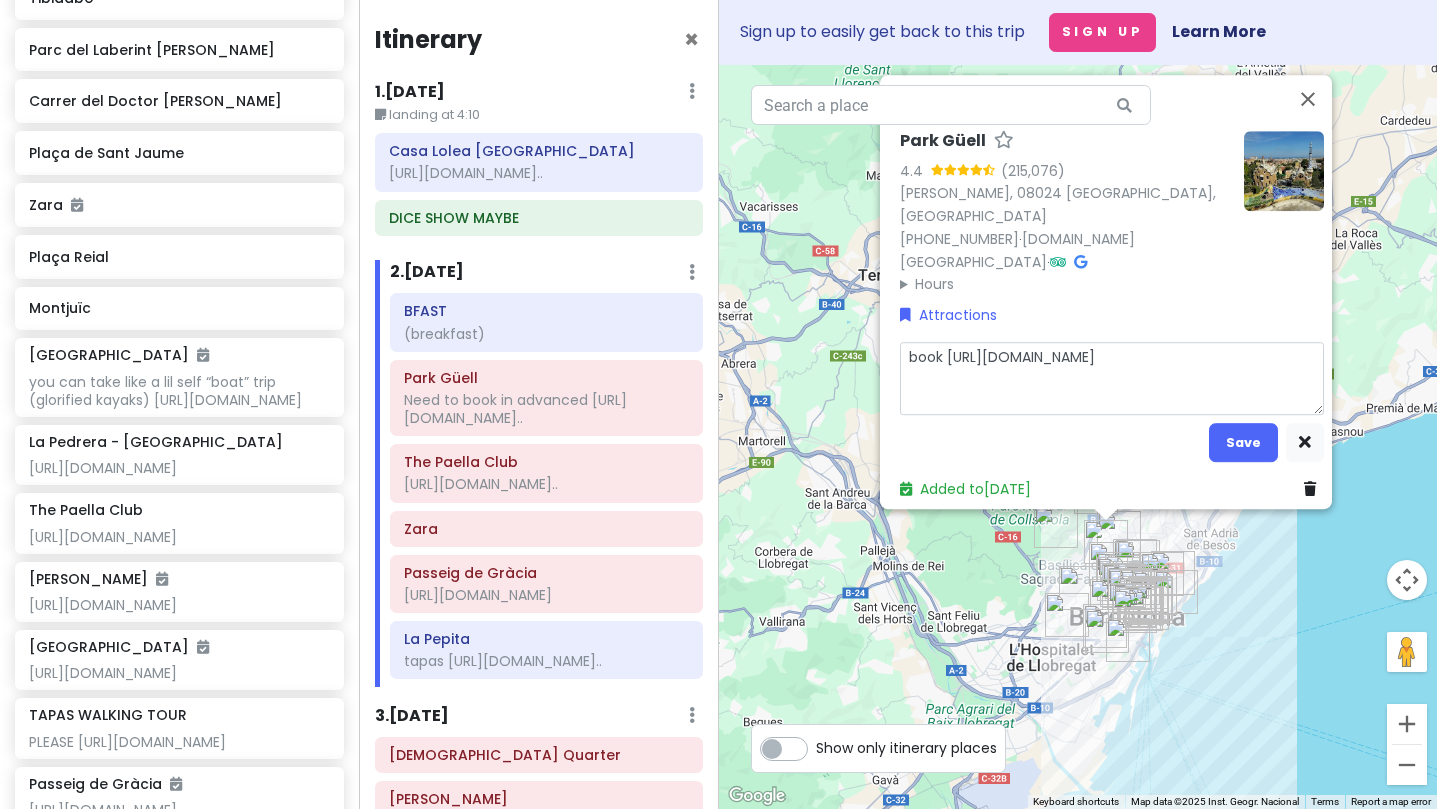 type on "x" 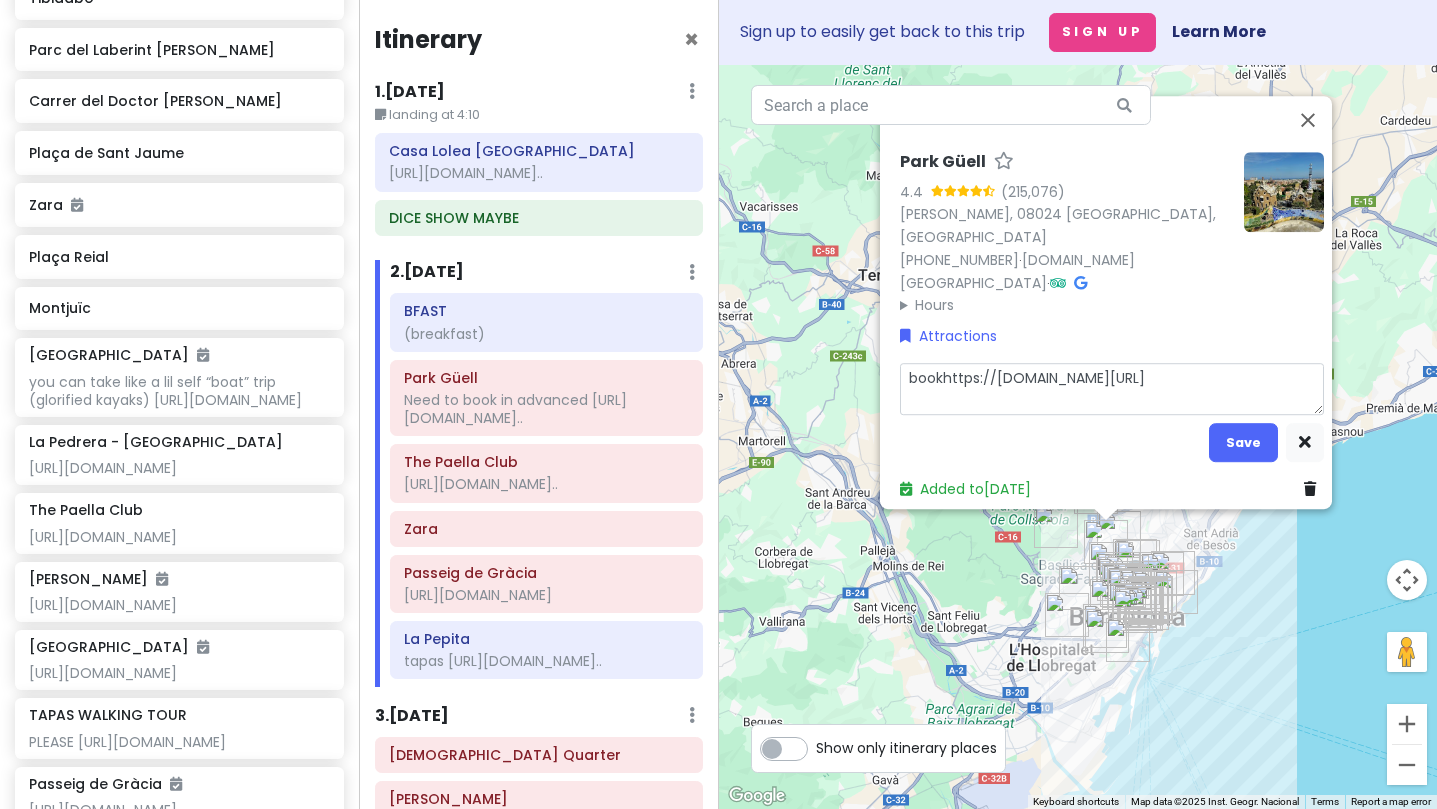 type on "x" 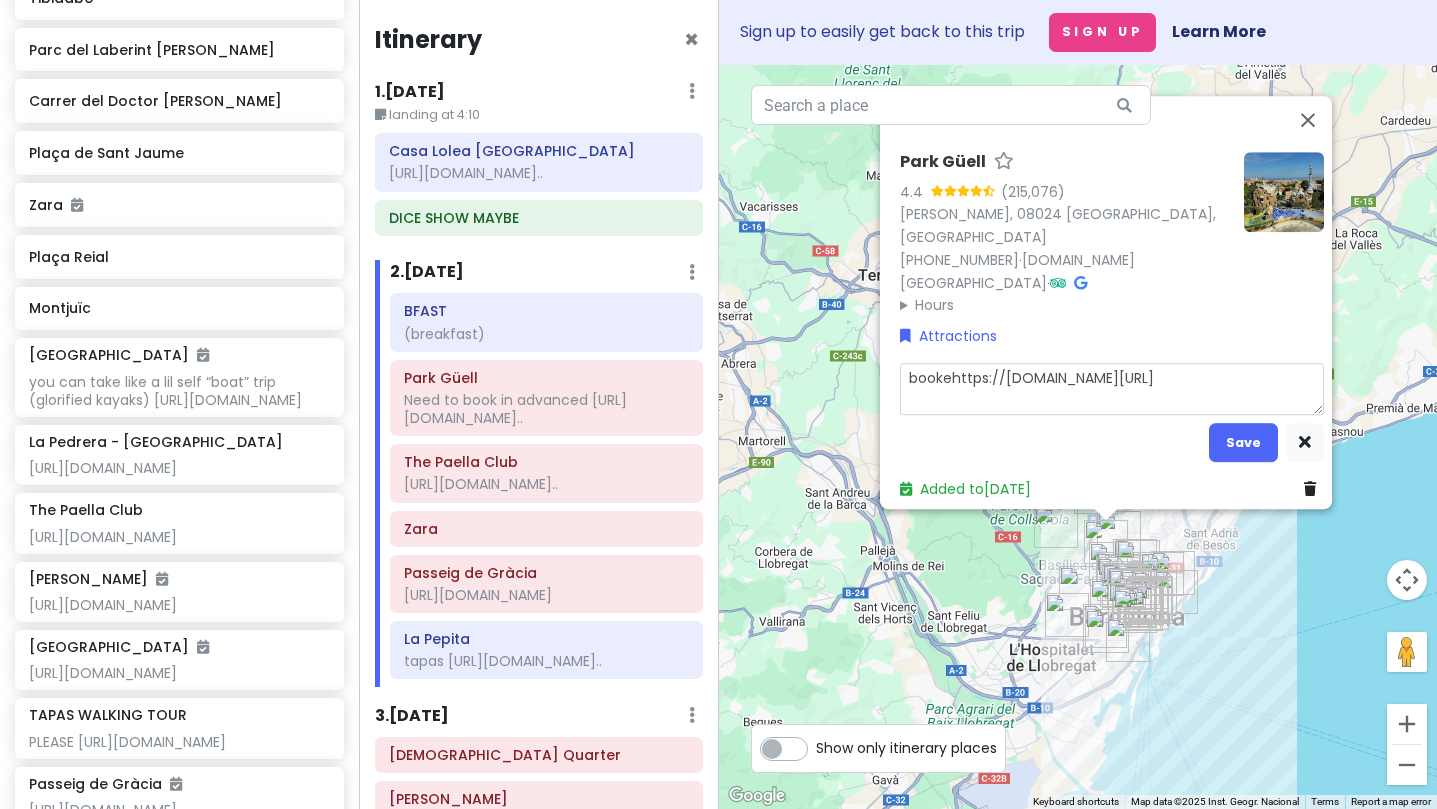 type on "x" 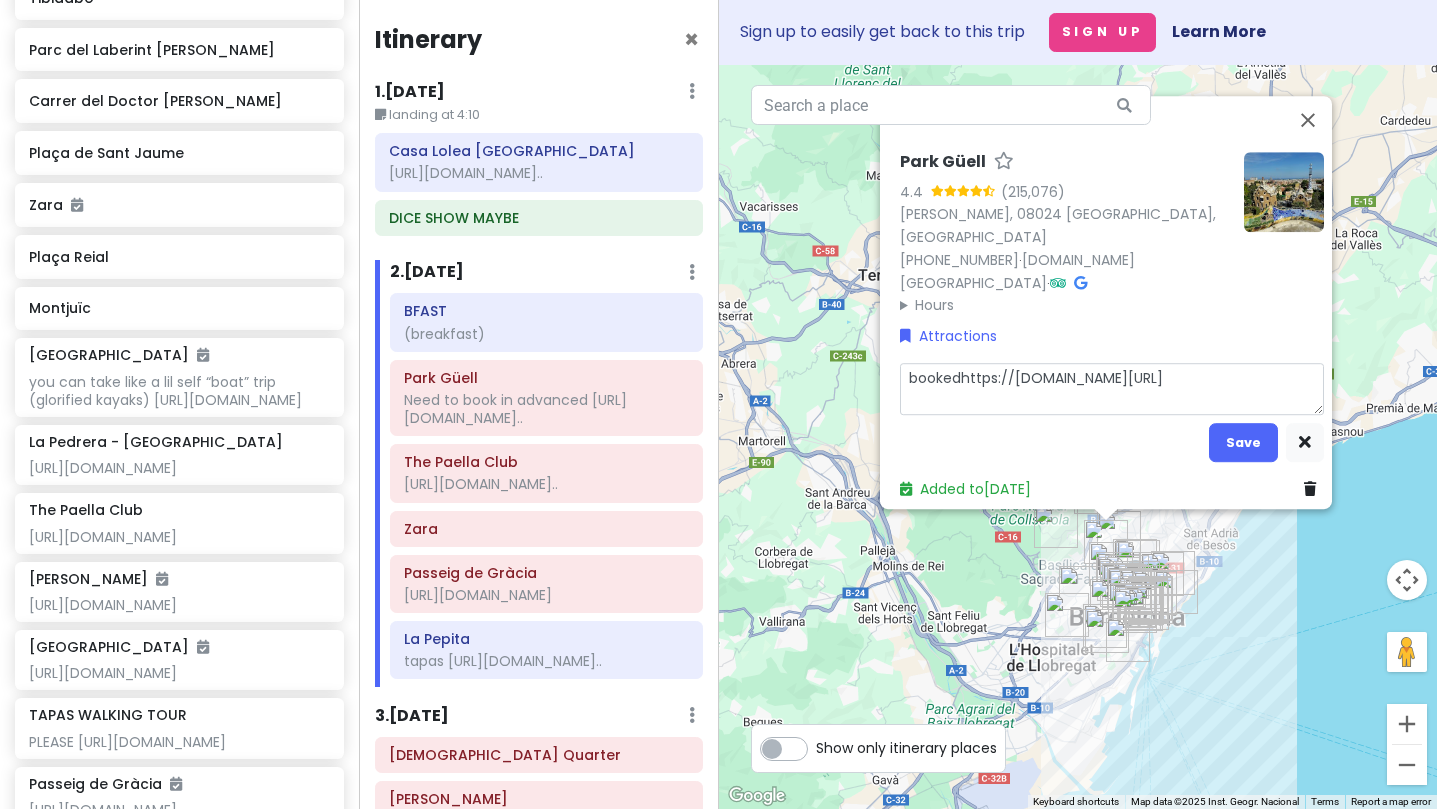 type on "x" 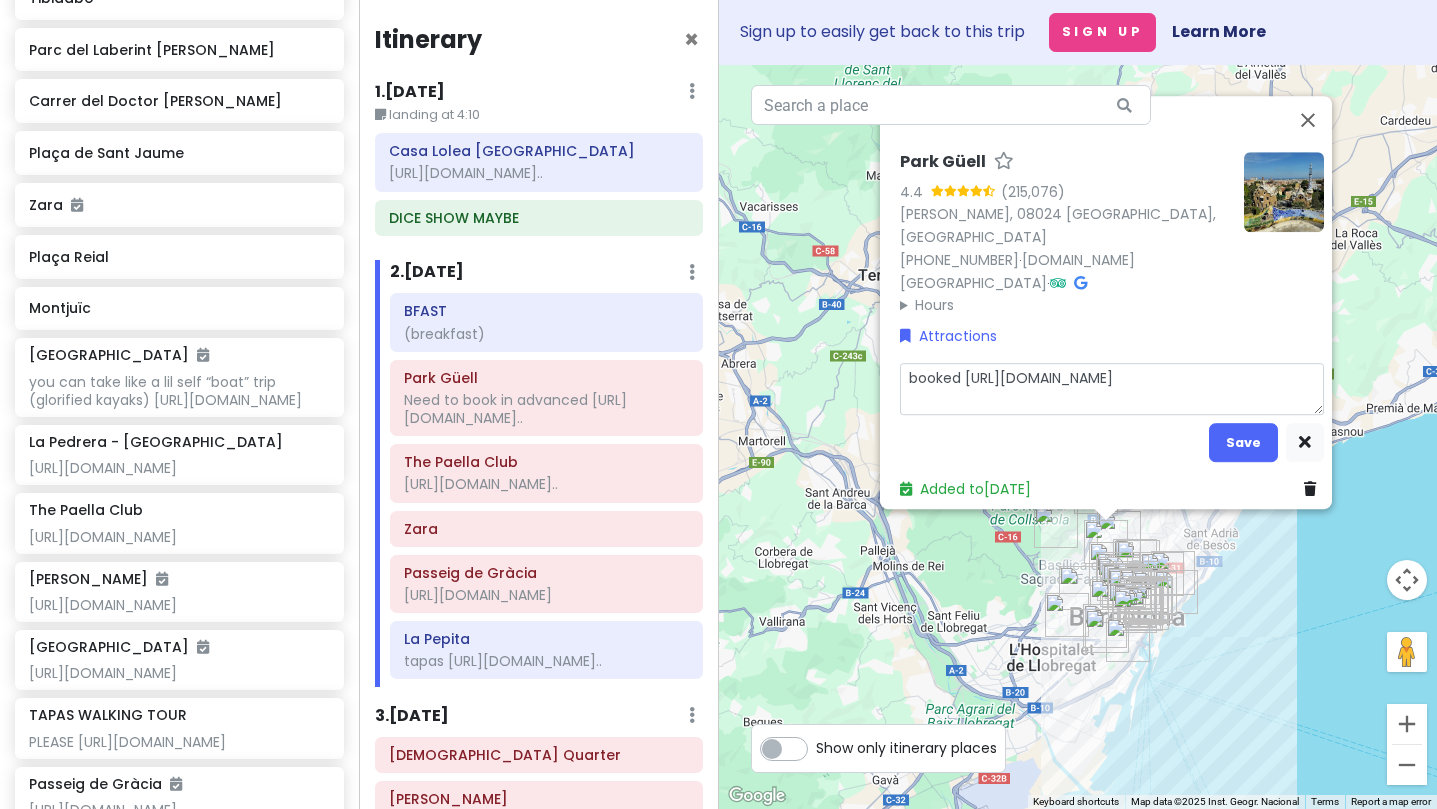 type on "x" 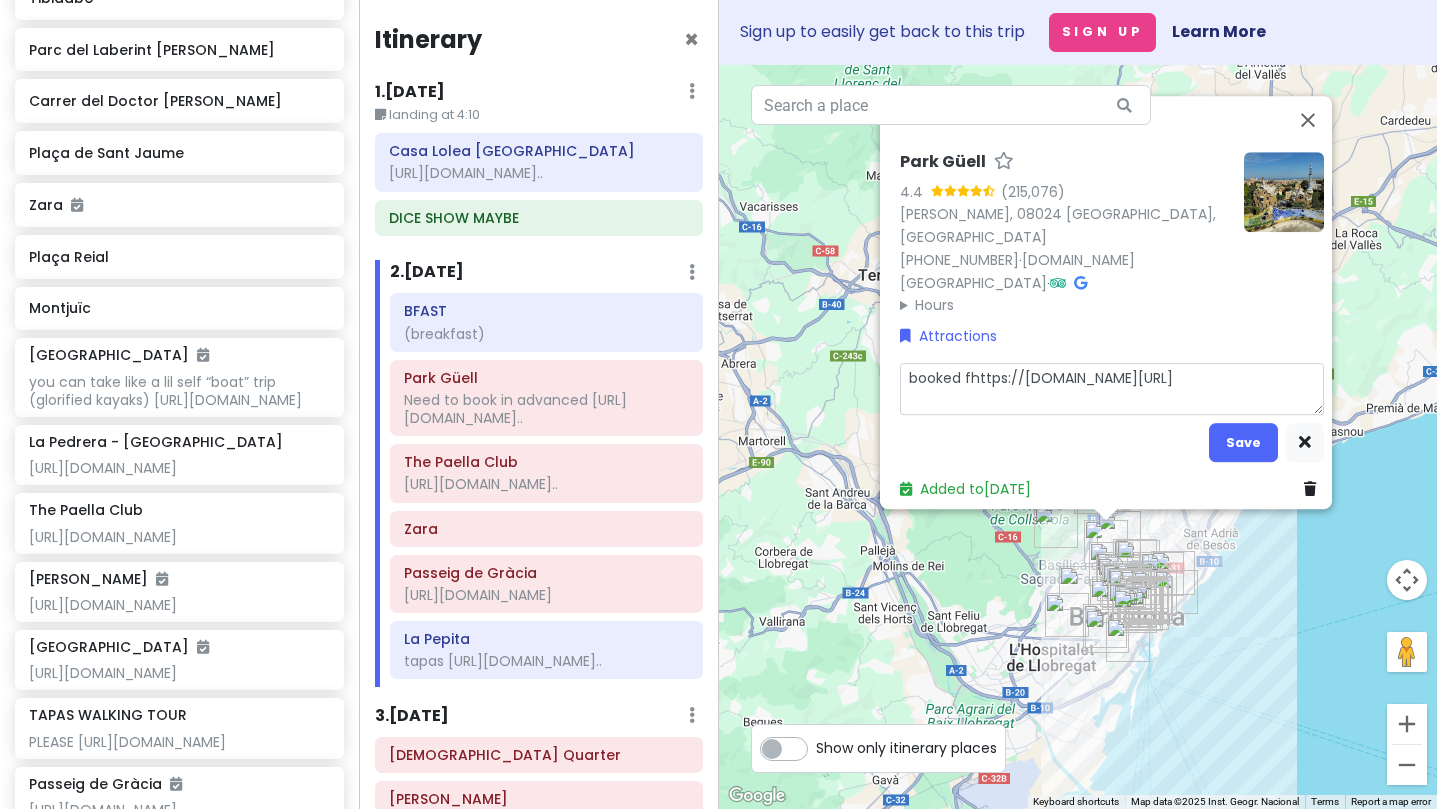 type on "x" 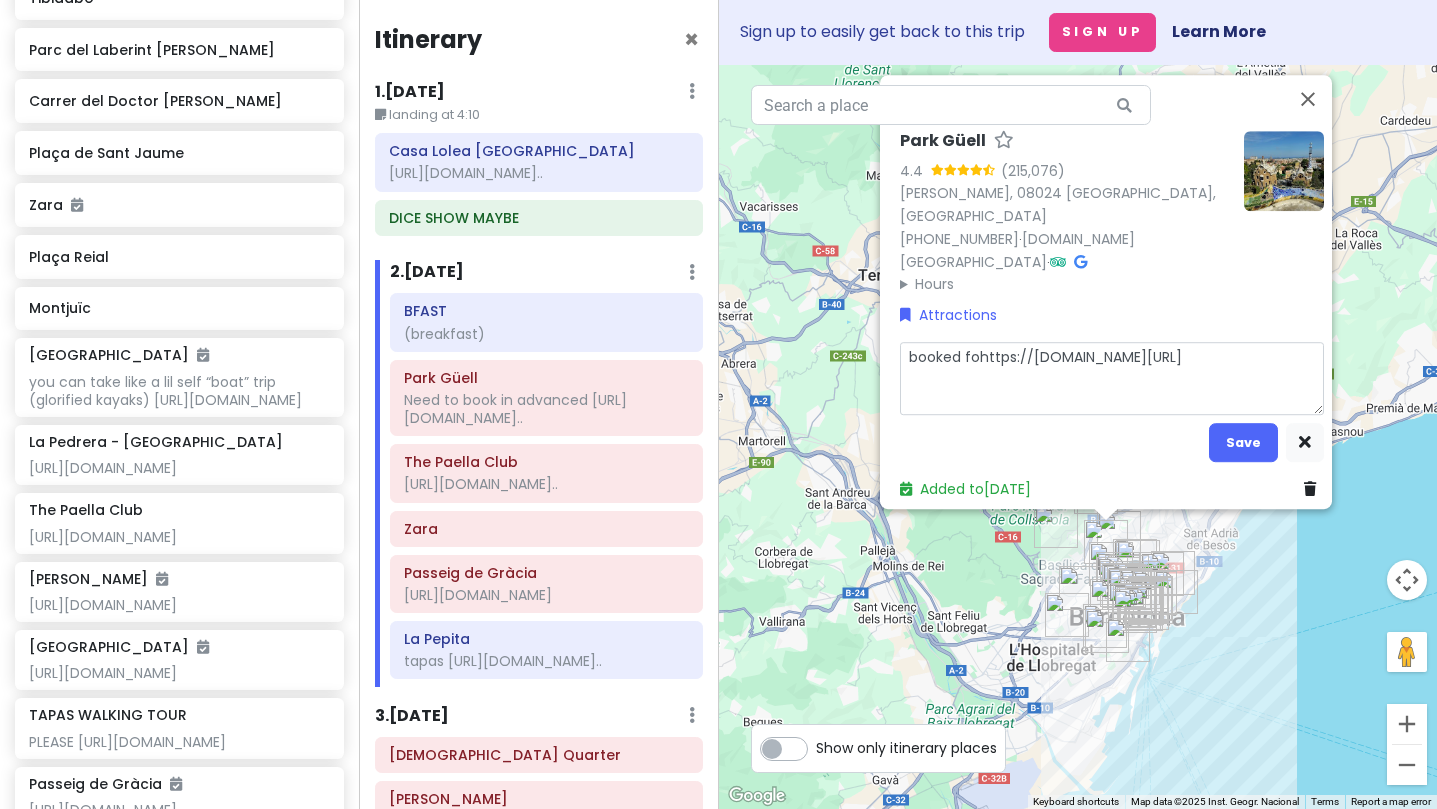 type on "x" 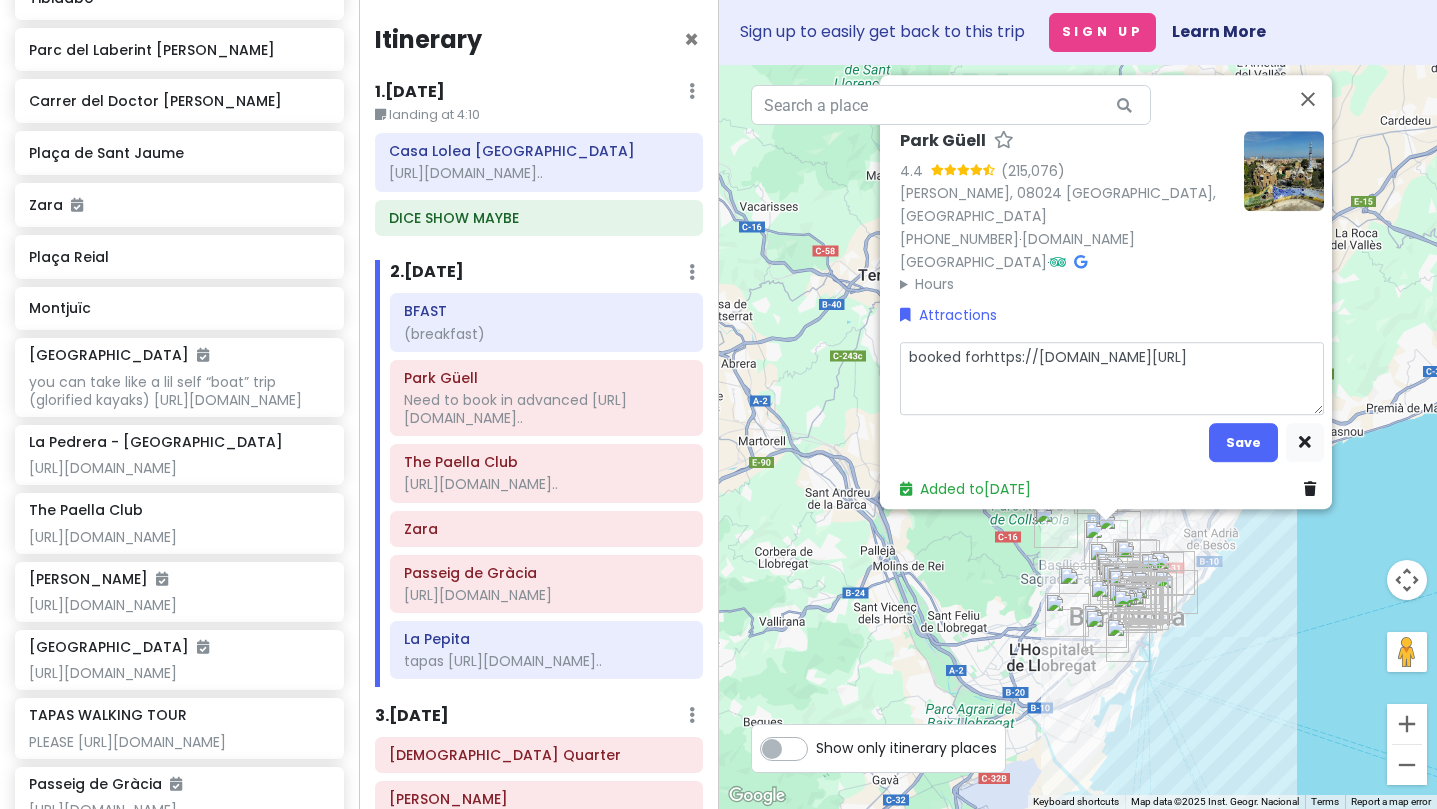 type on "x" 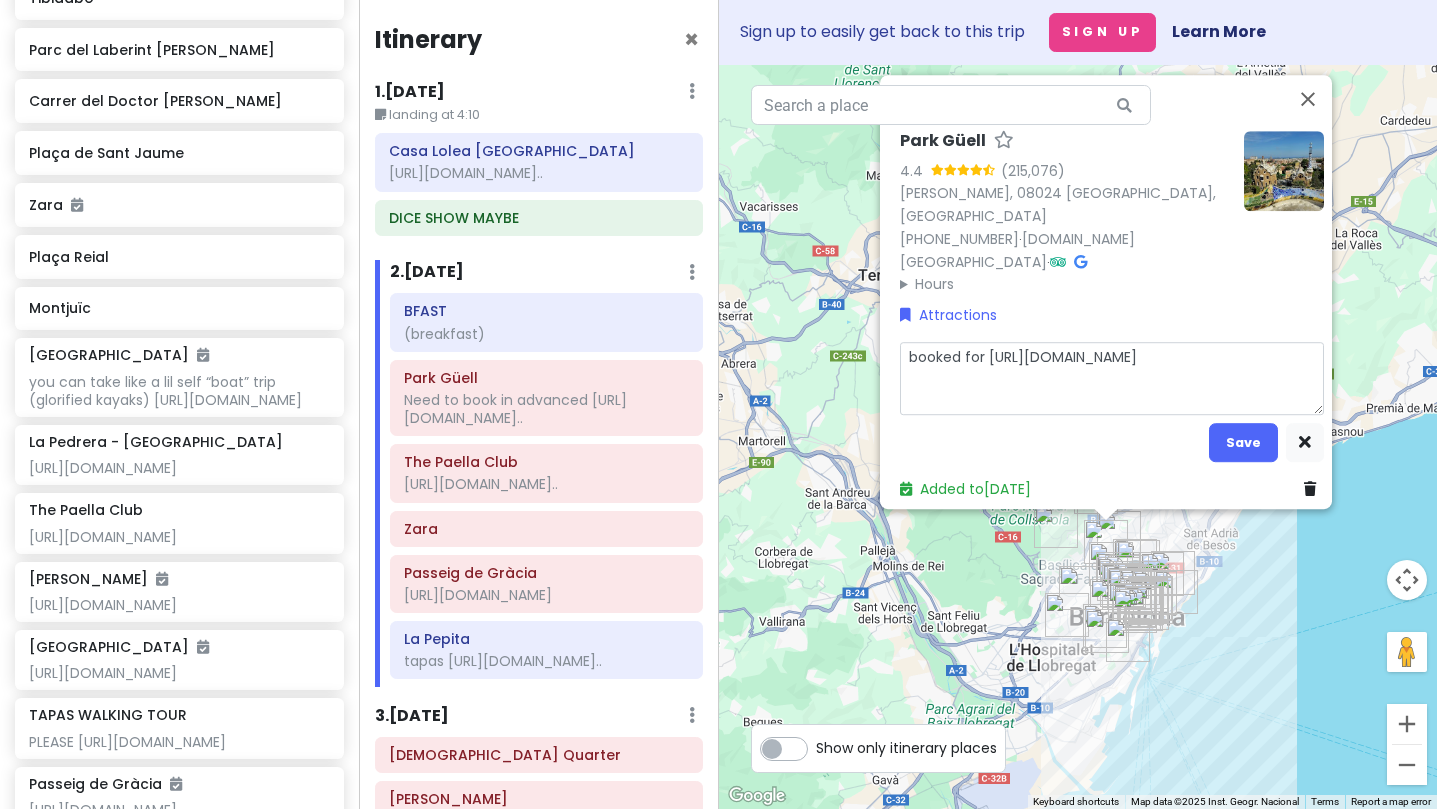 type on "x" 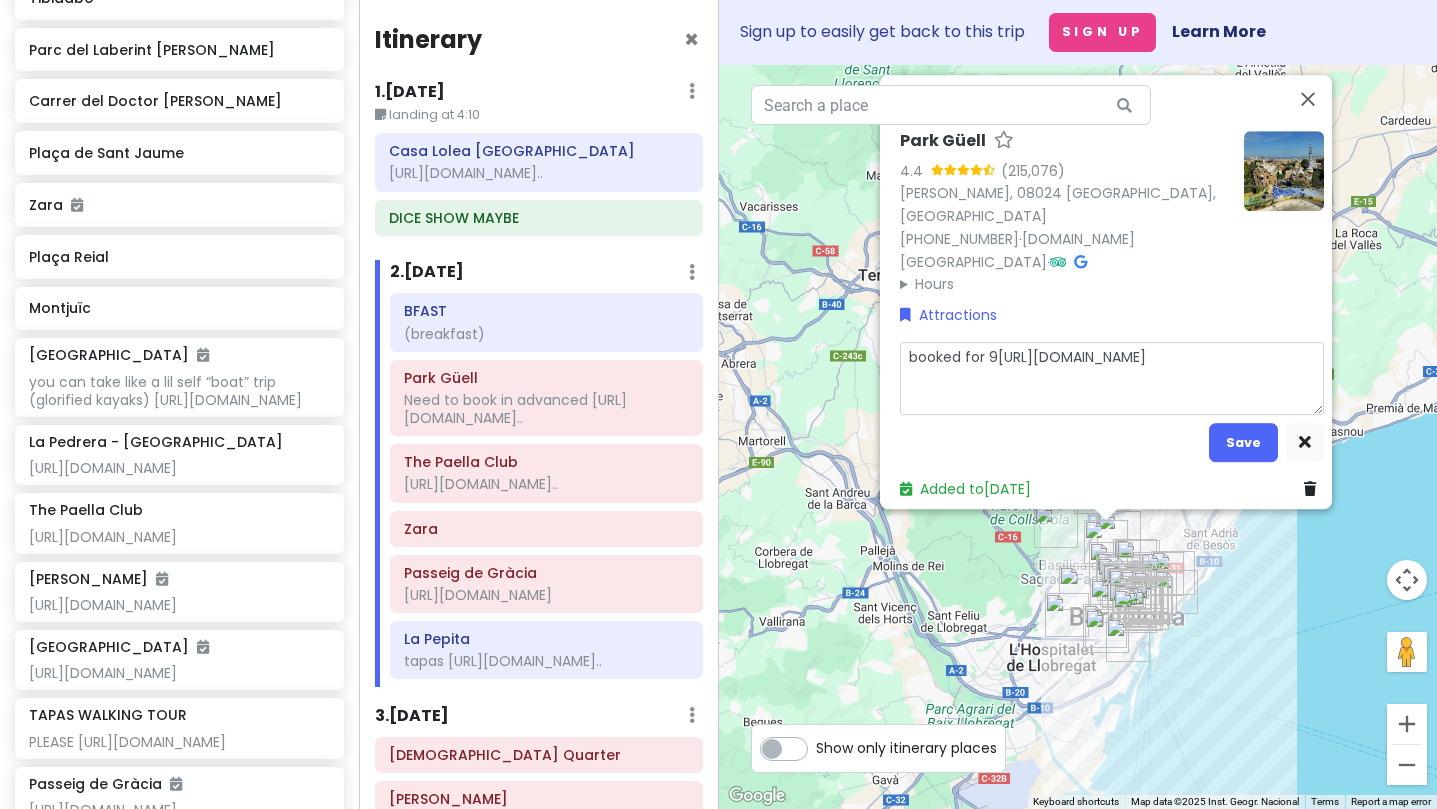 type on "x" 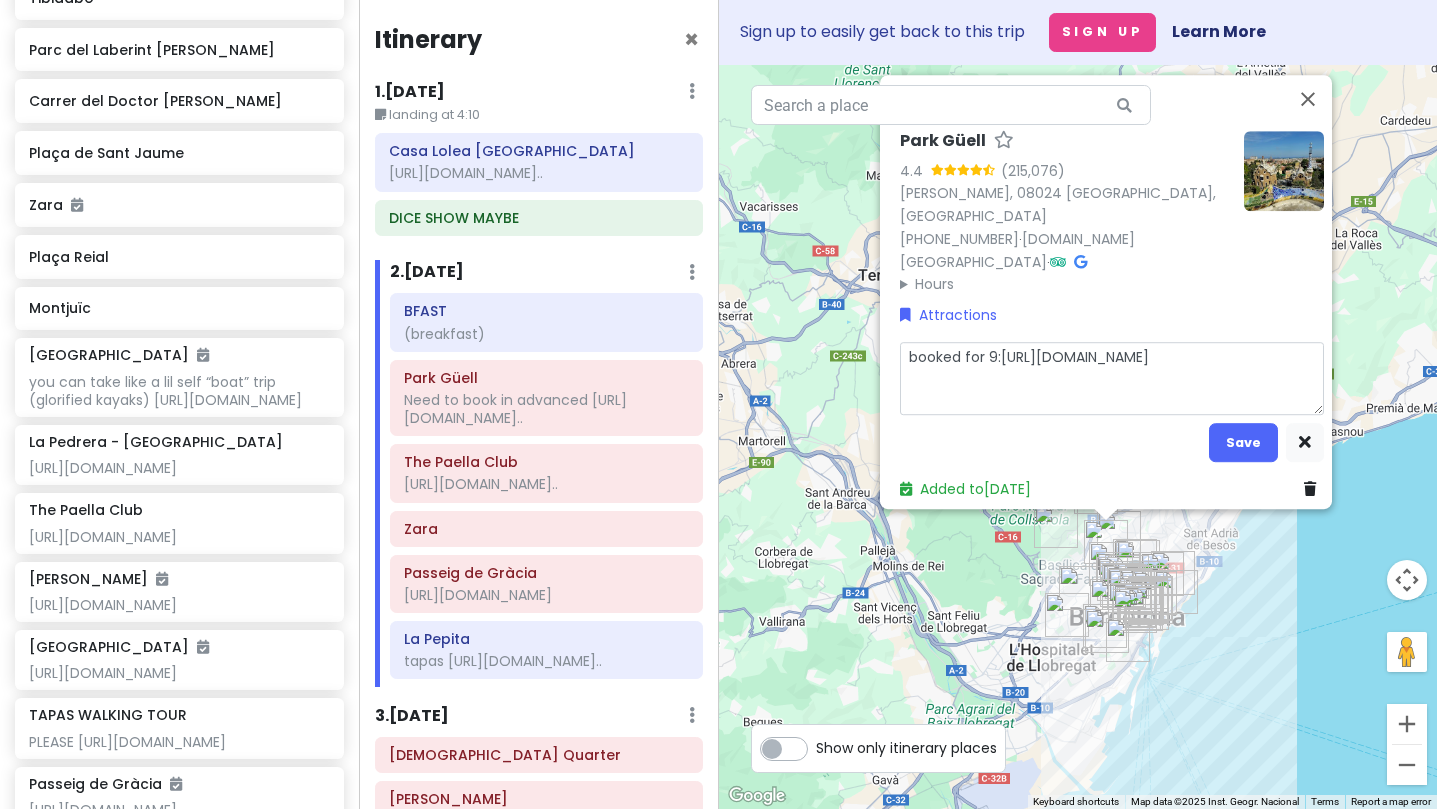 type on "x" 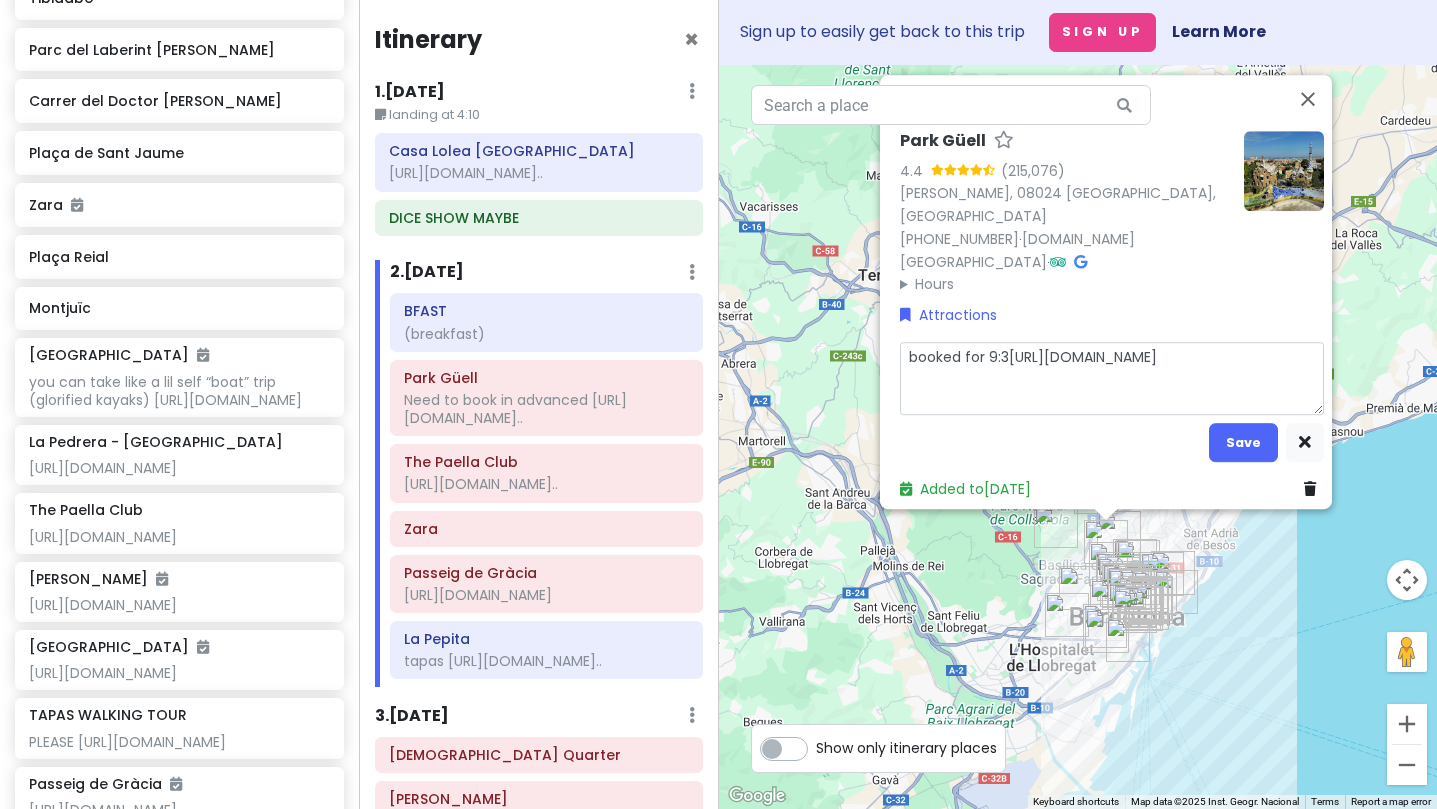 type on "x" 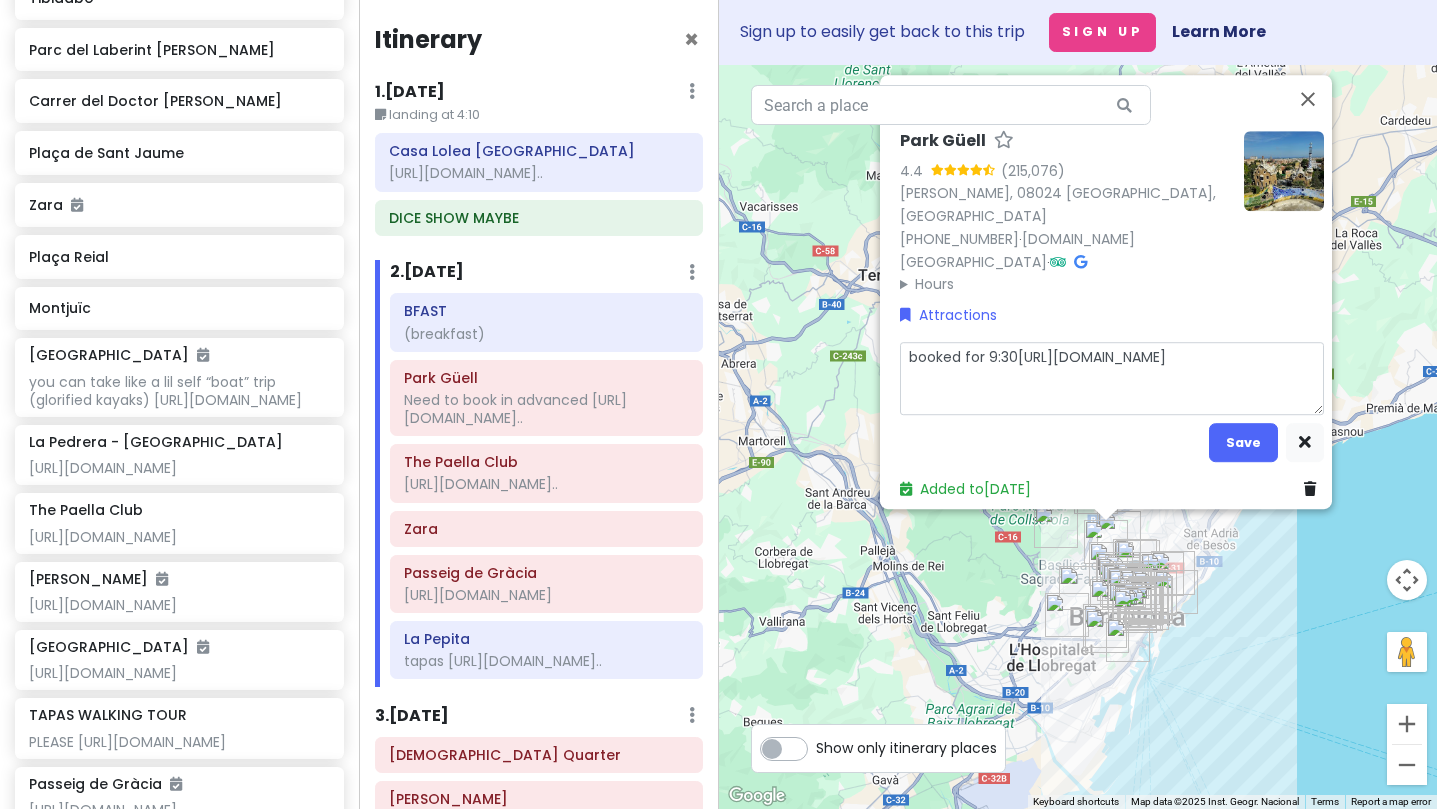 type on "x" 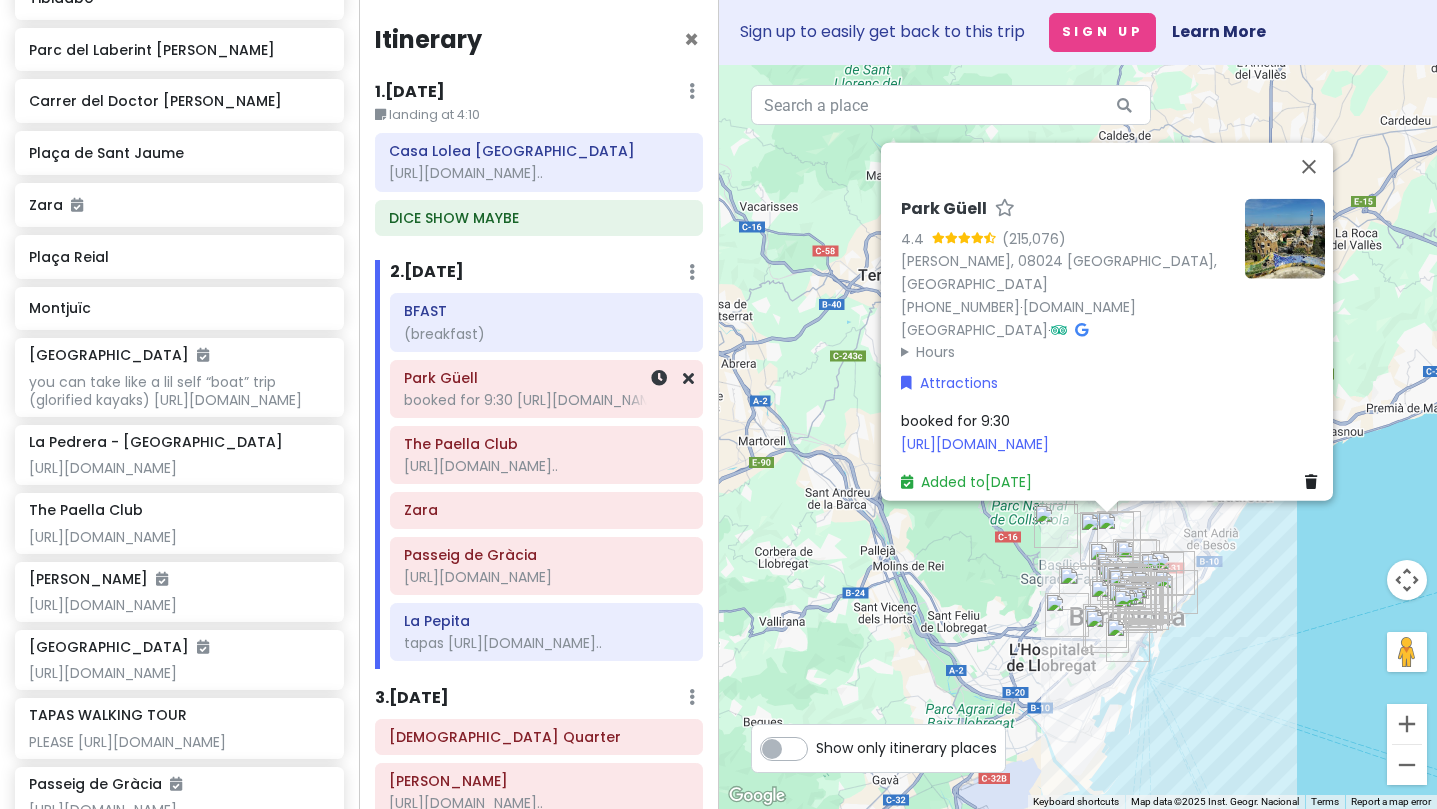 click on "booked for 9:30
[URL][DOMAIN_NAME].." at bounding box center (546, 400) 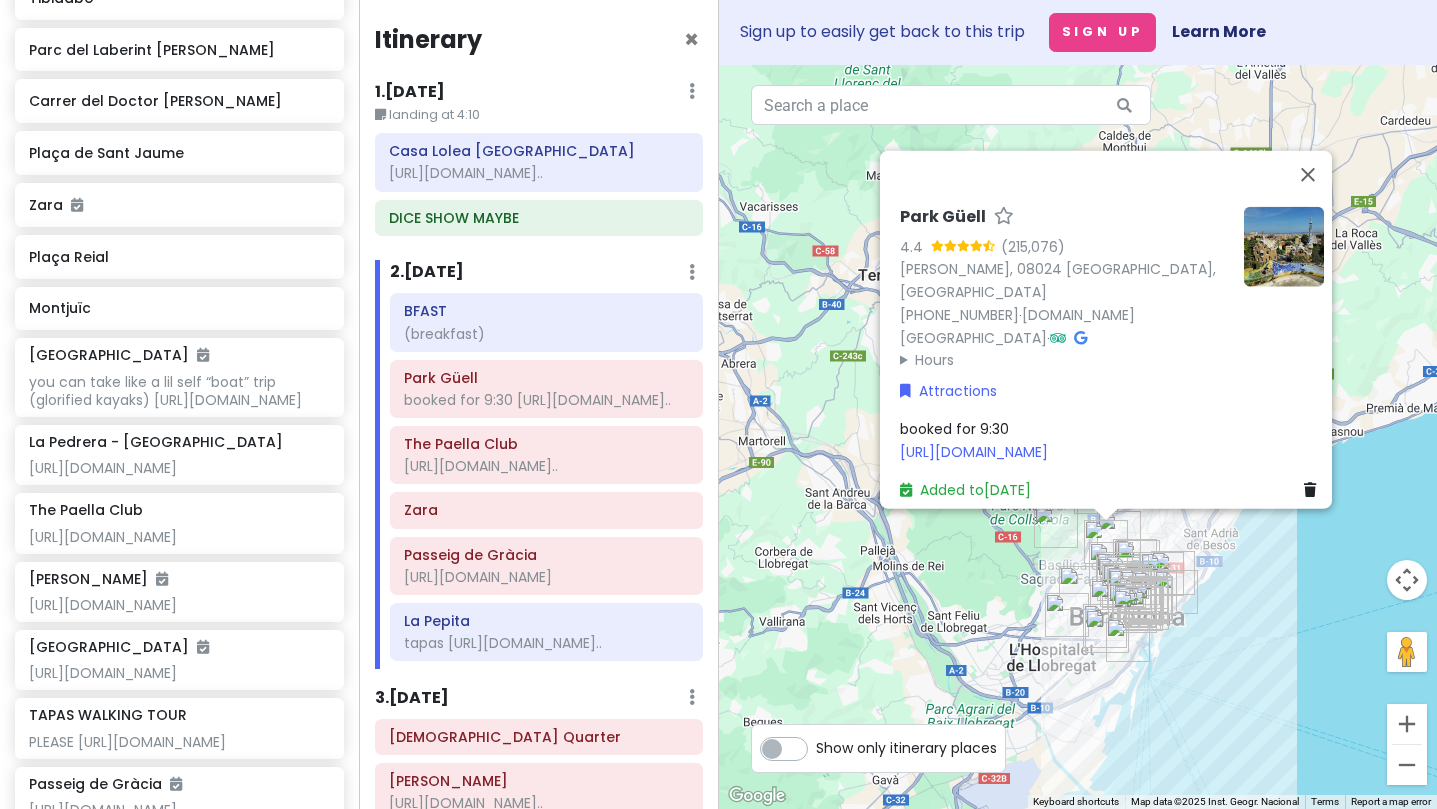 click on "booked for 9:30
[URL][DOMAIN_NAME]" at bounding box center (974, 440) 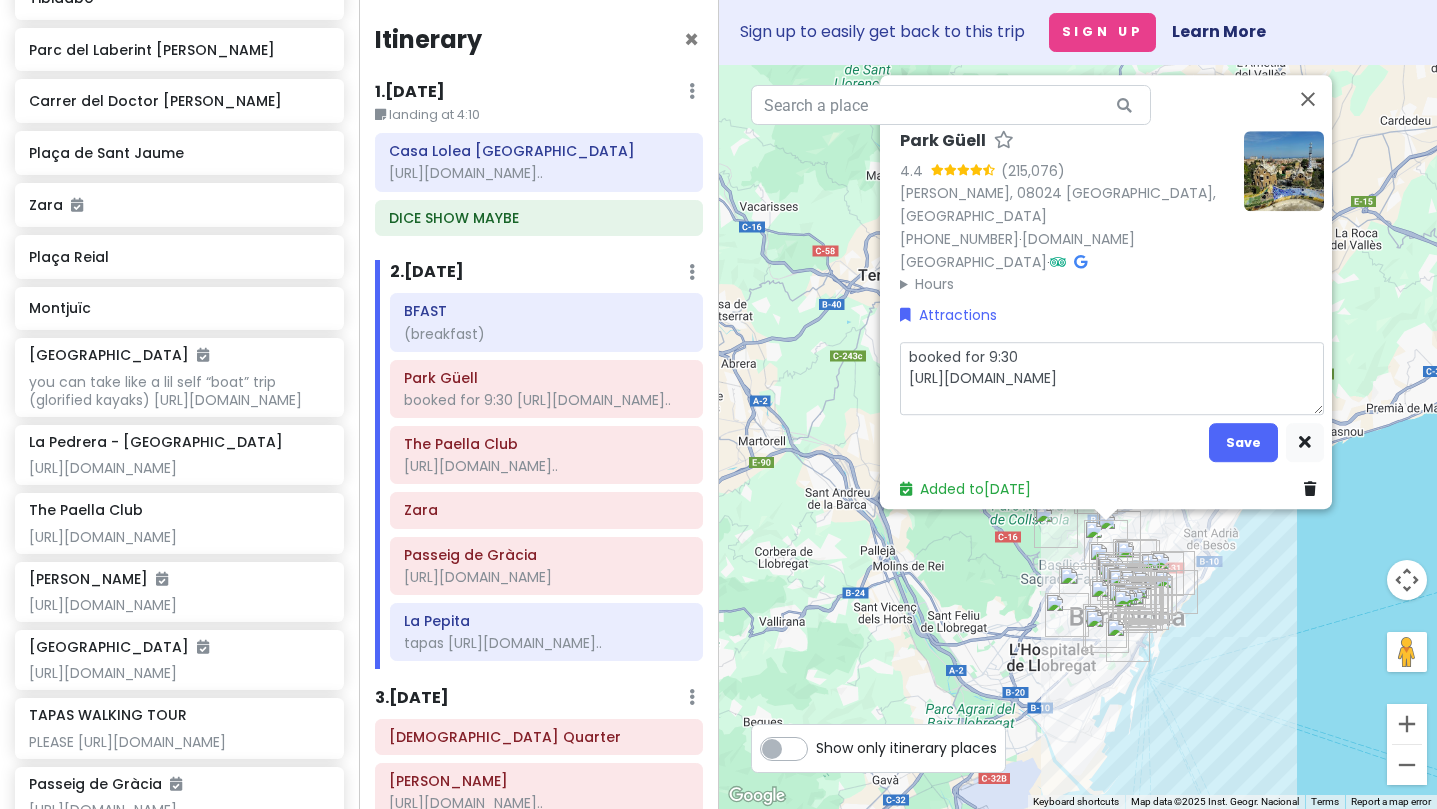 click on "booked for 9:30
[URL][DOMAIN_NAME]" at bounding box center (1112, 378) 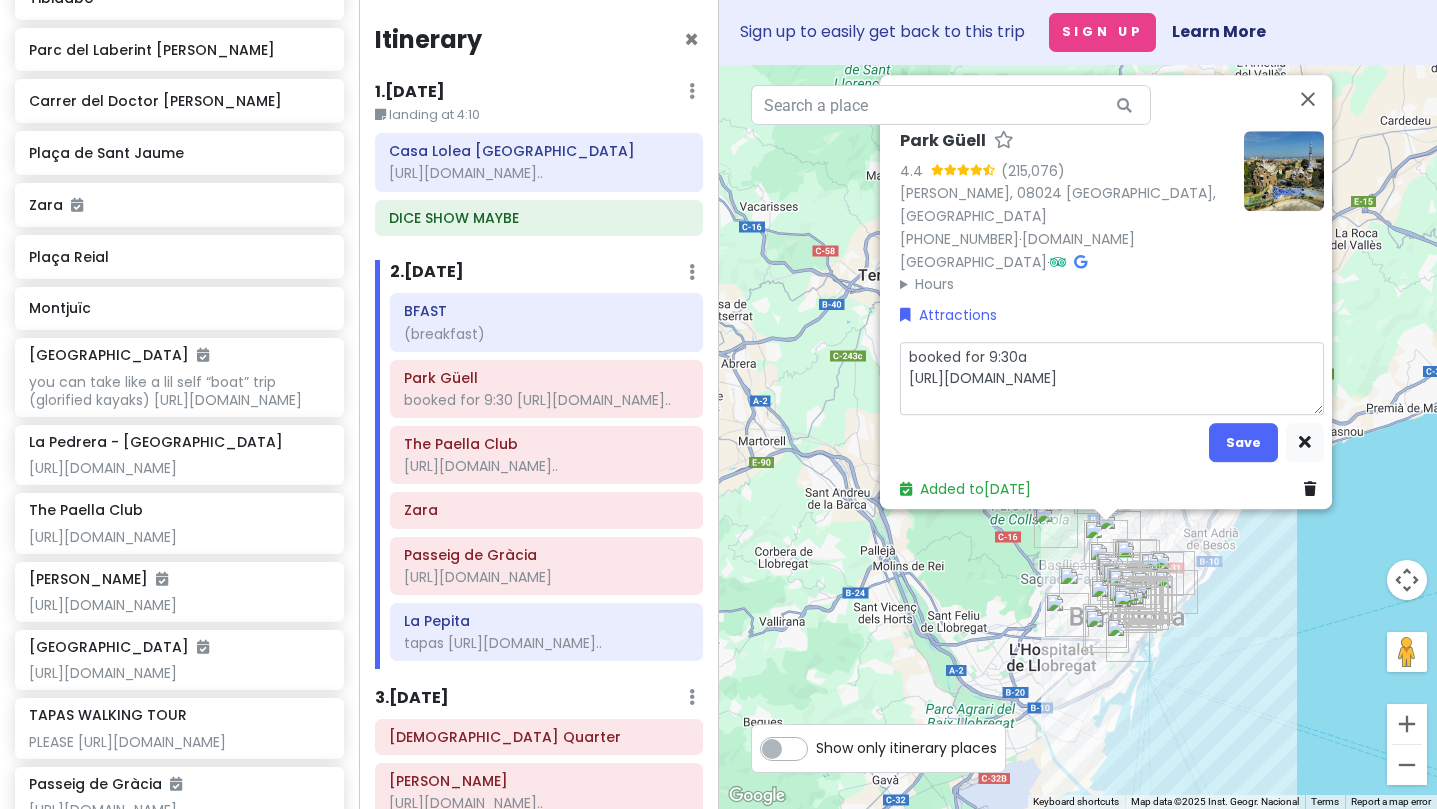 type on "x" 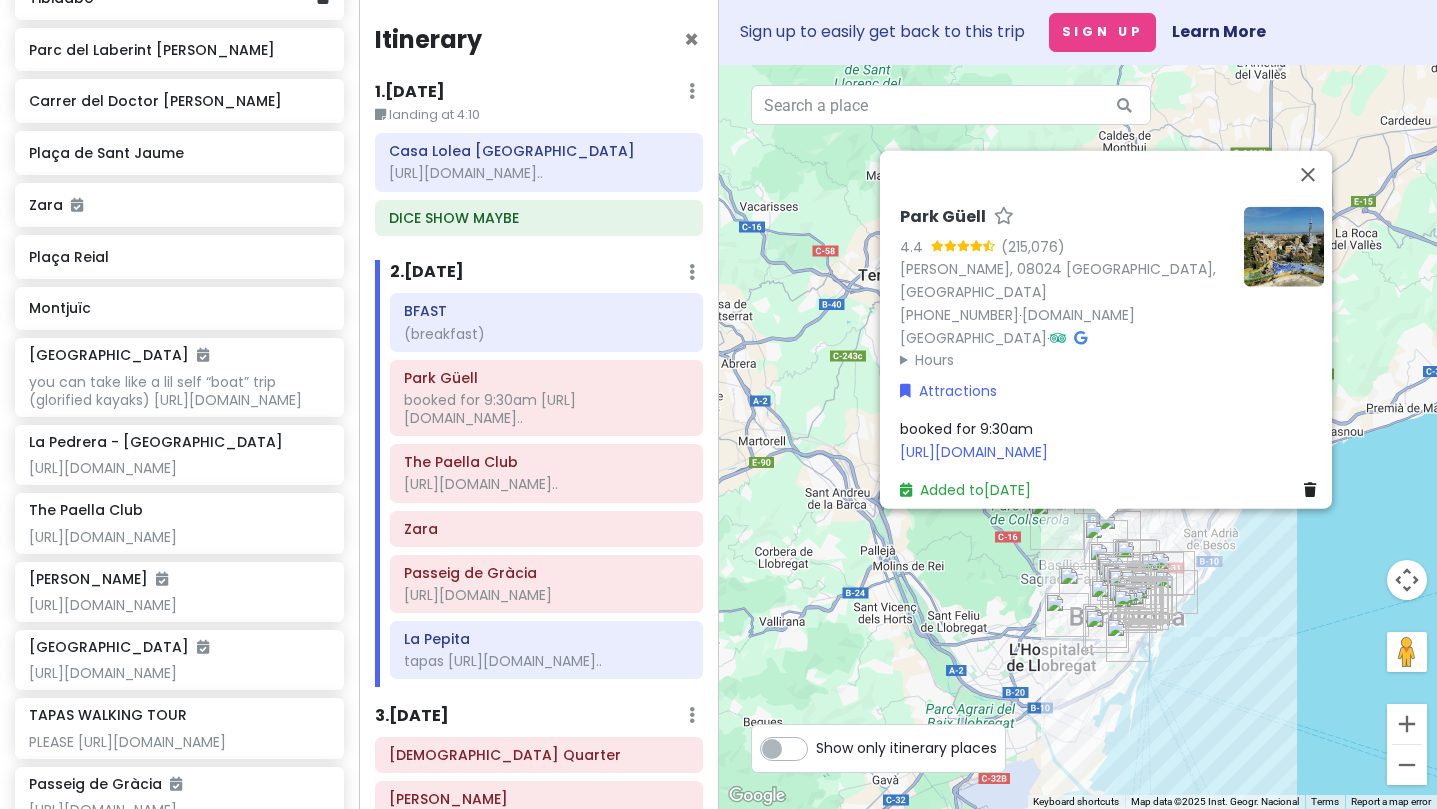 scroll, scrollTop: 2017, scrollLeft: 0, axis: vertical 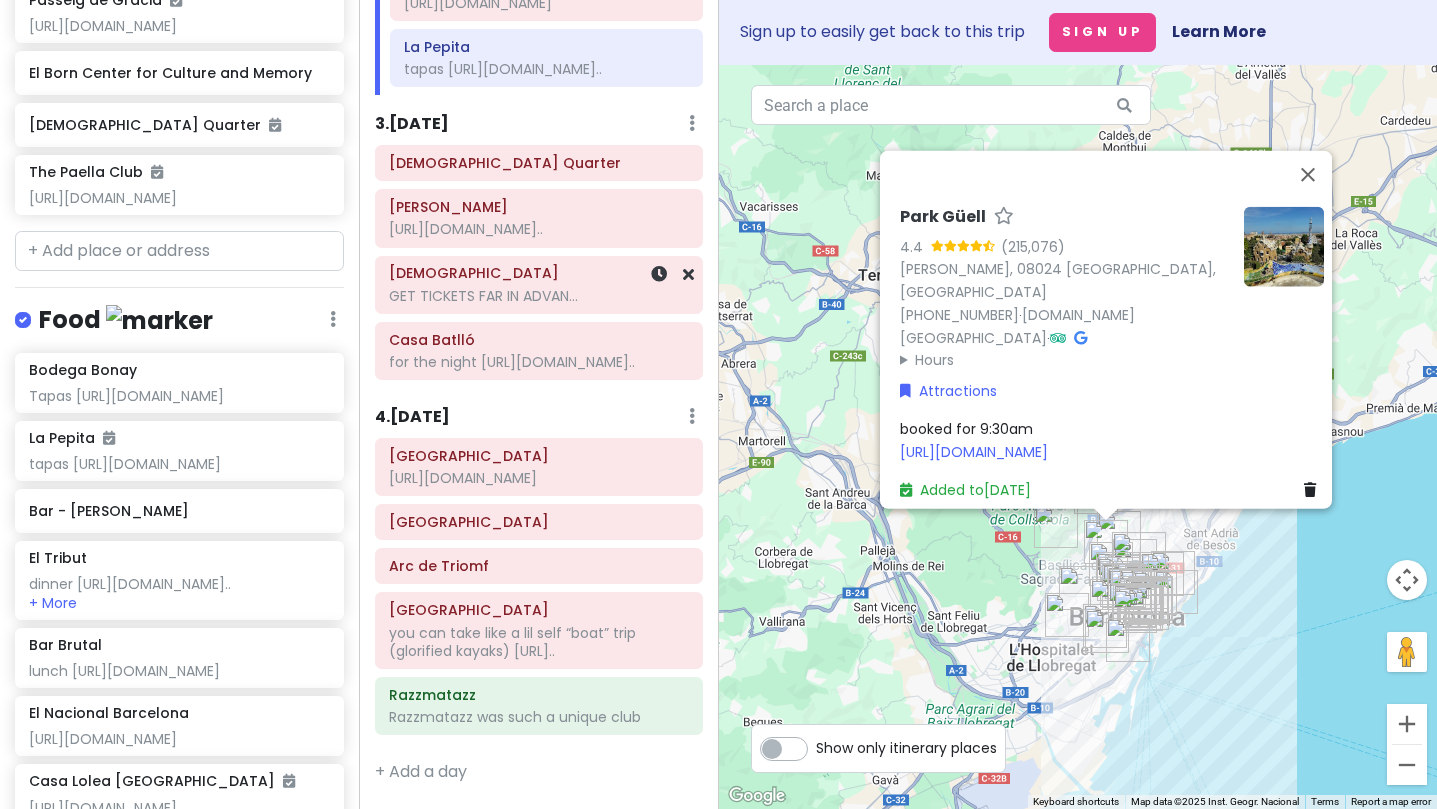 click on "[DEMOGRAPHIC_DATA]" at bounding box center [539, 273] 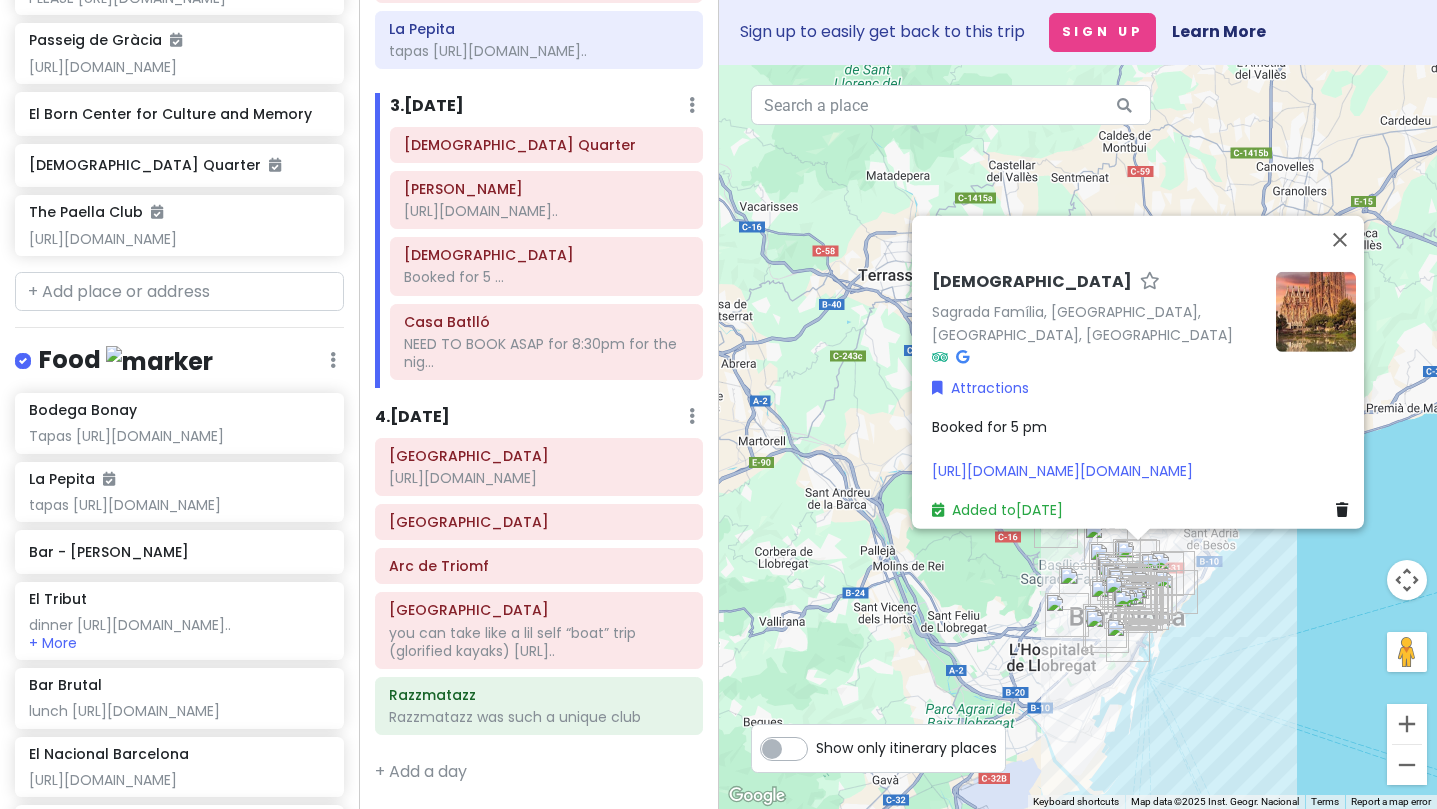 scroll, scrollTop: 708, scrollLeft: 0, axis: vertical 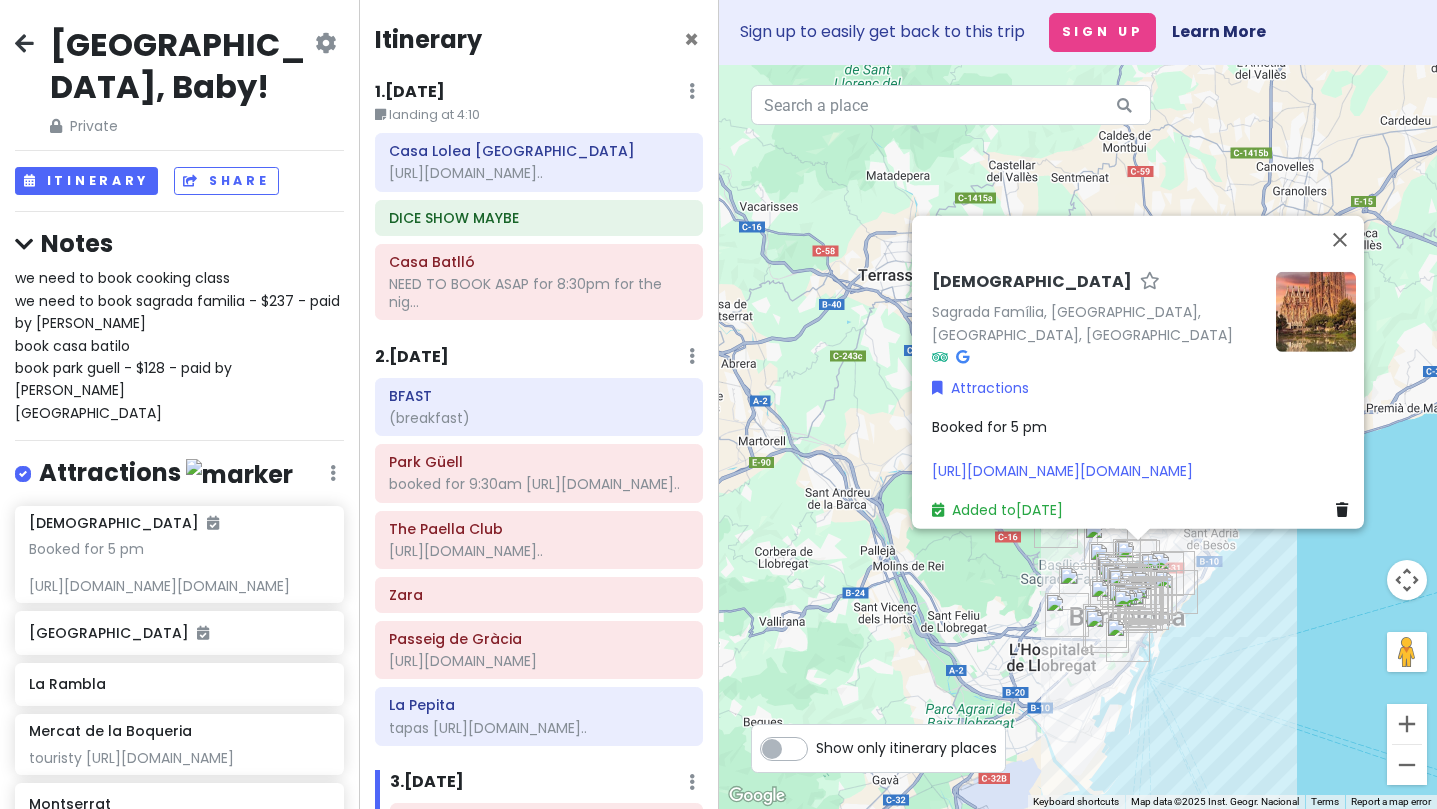 drag, startPoint x: 501, startPoint y: 365, endPoint x: 492, endPoint y: 392, distance: 28.460499 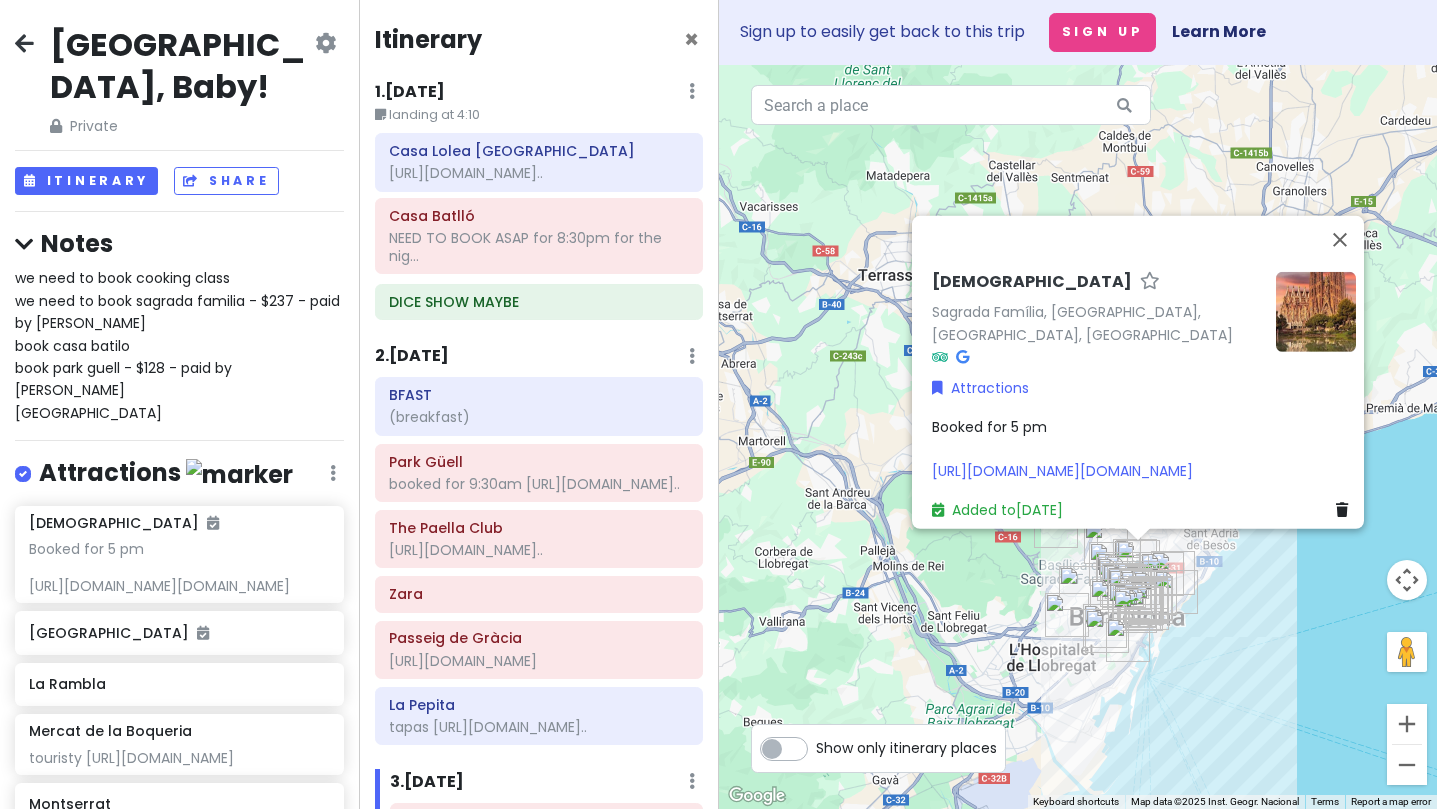 drag, startPoint x: 494, startPoint y: 317, endPoint x: 493, endPoint y: 253, distance: 64.00781 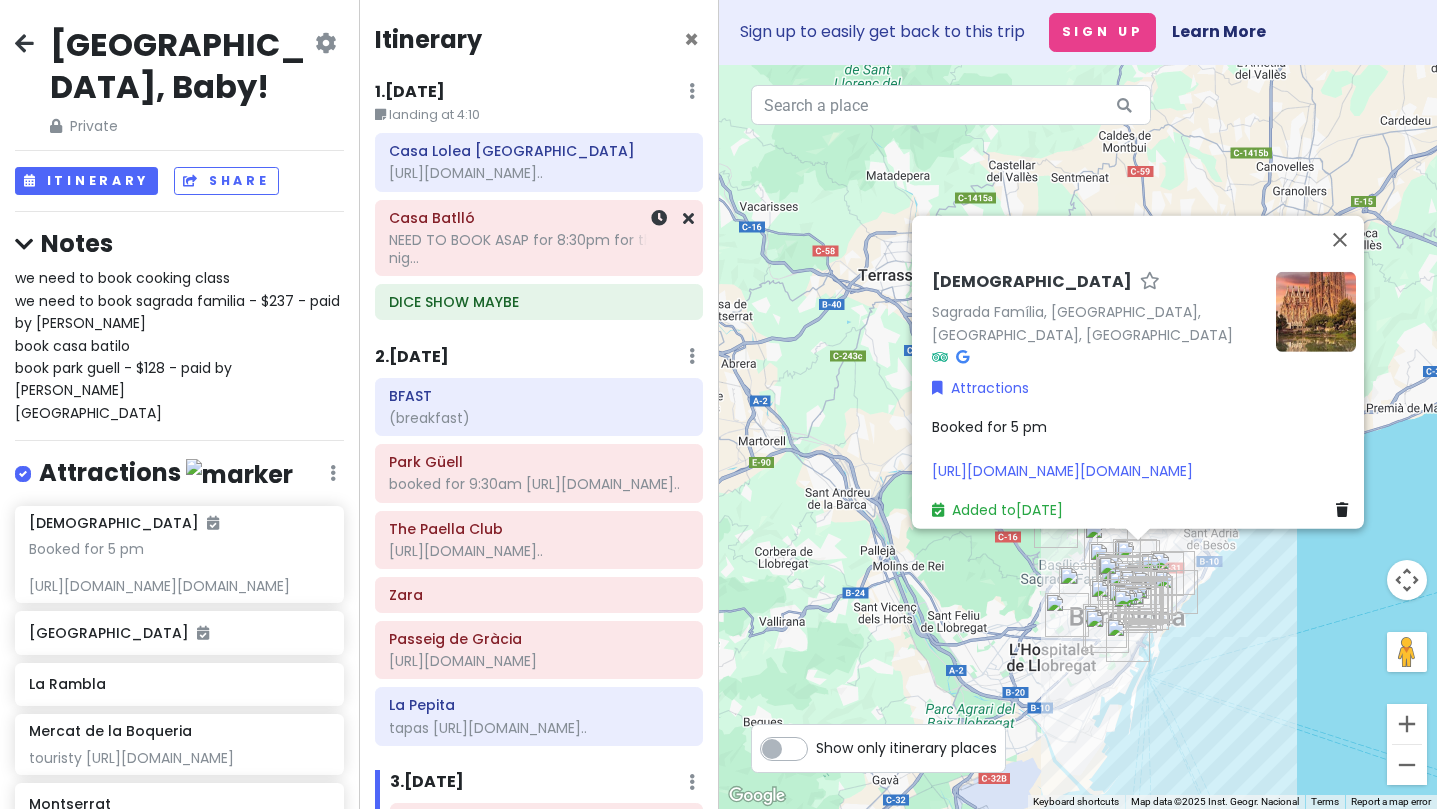 click on "NEED TO BOOK ASAP  for 8:30pm for the nig..." at bounding box center [539, 249] 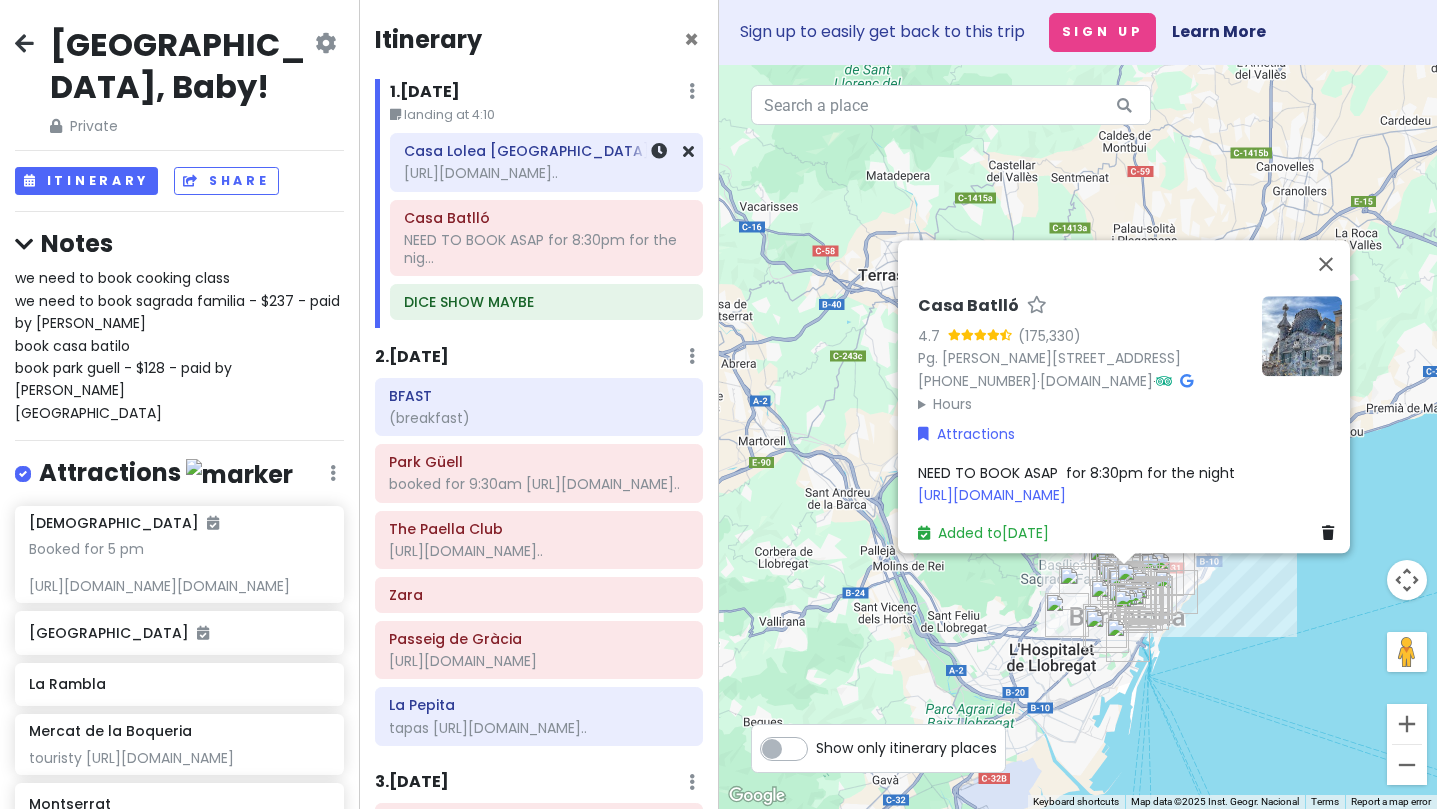 click on "[URL][DOMAIN_NAME].." at bounding box center (546, 173) 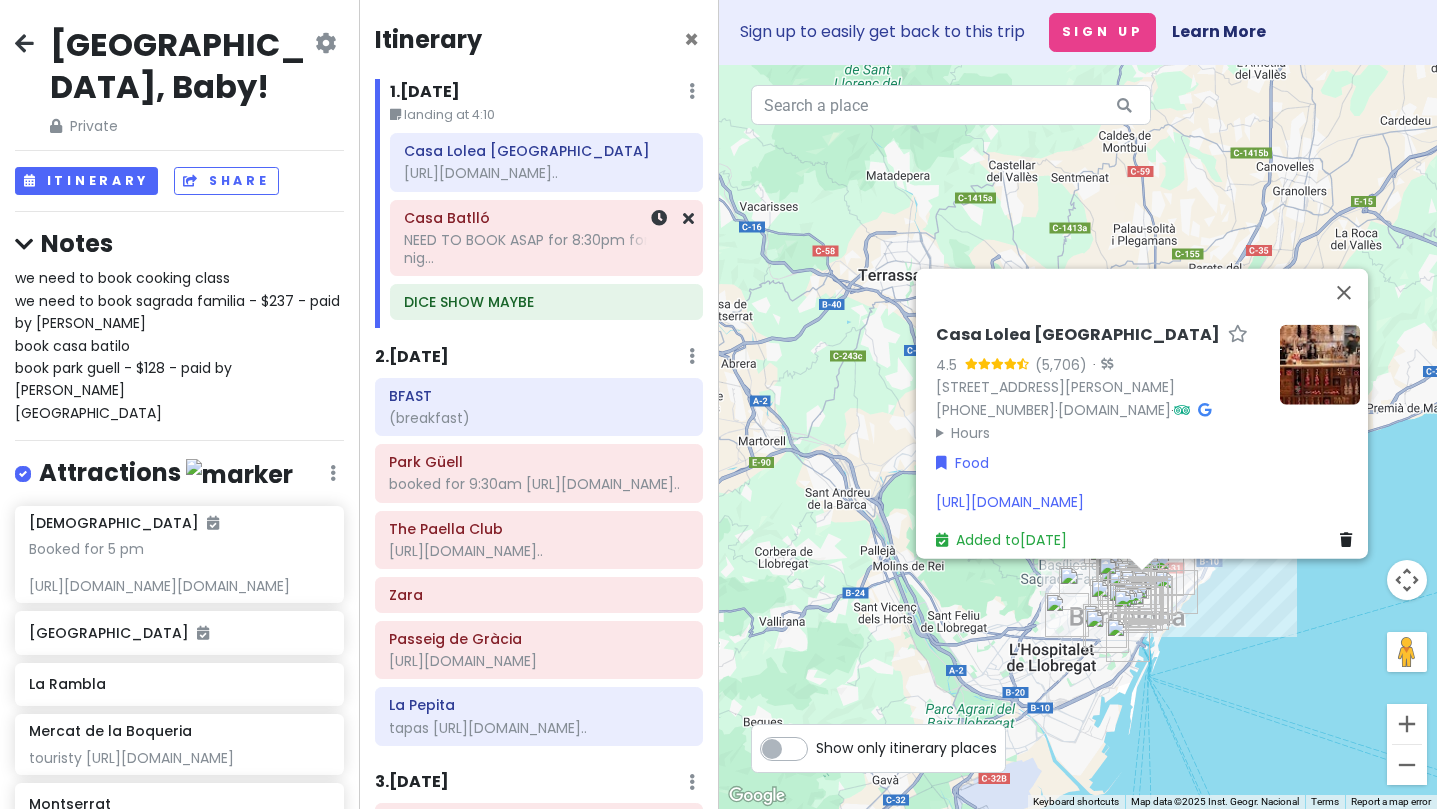 click on "NEED TO BOOK ASAP  for 8:30pm for the nig..." at bounding box center [546, 249] 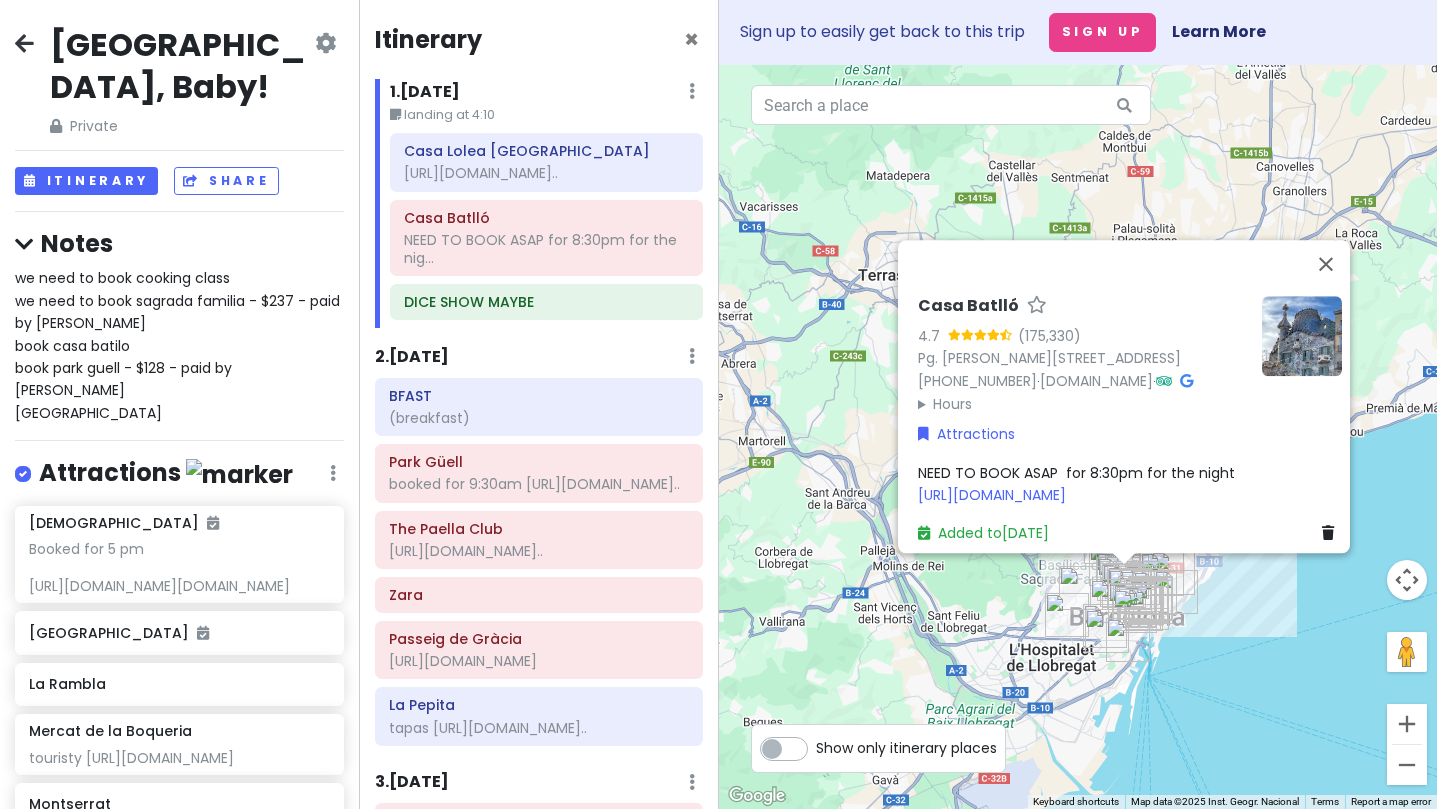 click at bounding box center [692, 91] 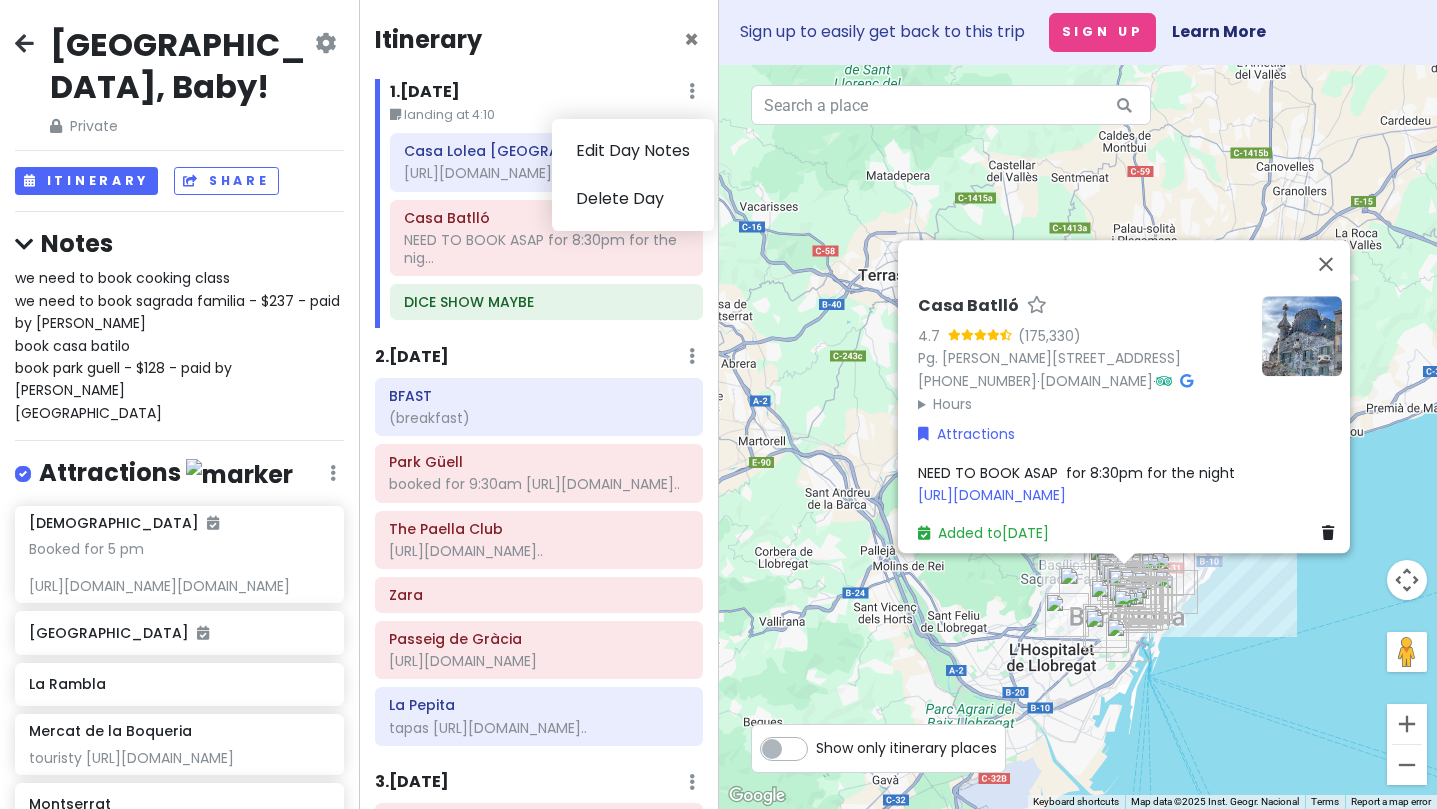 click on "Casa Batlló 4.7        (175,330) Pg. [PERSON_NAME][STREET_ADDRESS] [PHONE_NUMBER]   ·   [DOMAIN_NAME]   ·   Hours [DATE]  8:30 AM – 10:30 PM [DATE]  8:30 AM – 10:30 PM [DATE]  8:30 AM – 10:30 PM [DATE]  8:30 AM – 10:30 PM [DATE]  8:30 AM – 10:30 PM [DATE]  8:30 AM – 10:30 PM [DATE]  8:30 AM – 10:30 PM Attractions NEED TO BOOK ASAP  for 8:30pm for the night
[URL][DOMAIN_NAME] Added to  [DATE]" at bounding box center (1078, 437) 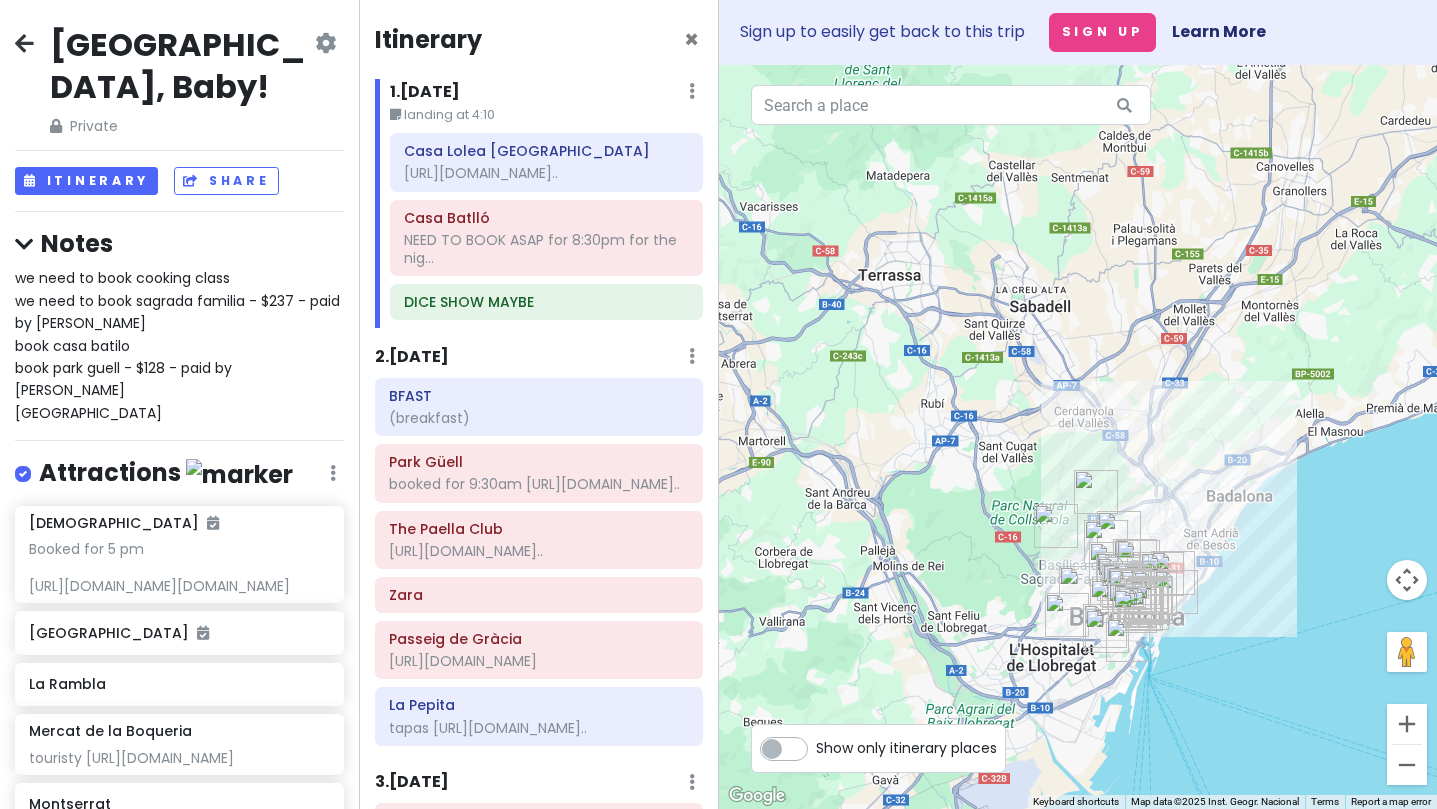 click on "Show only itinerary places" at bounding box center [878, 747] 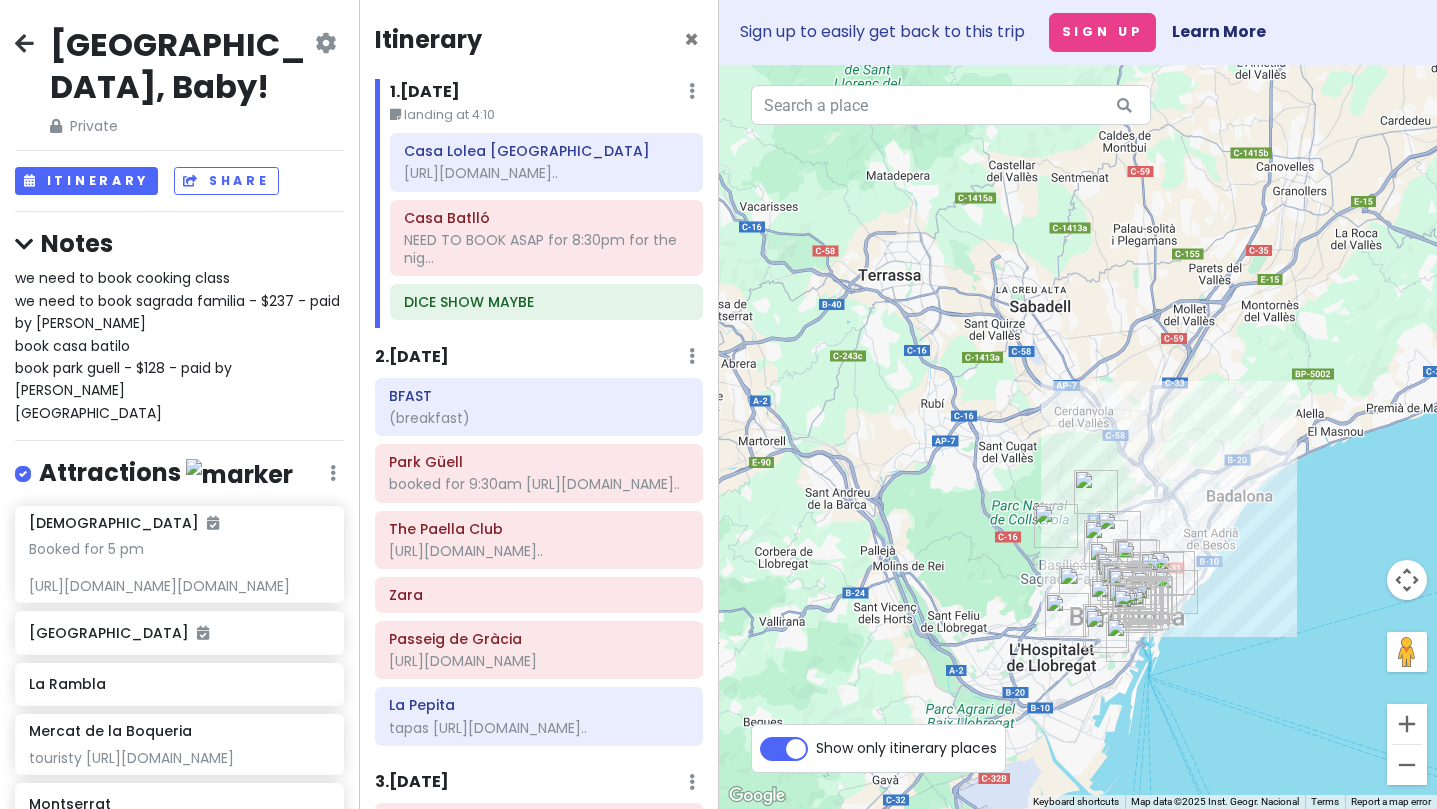 checkbox on "true" 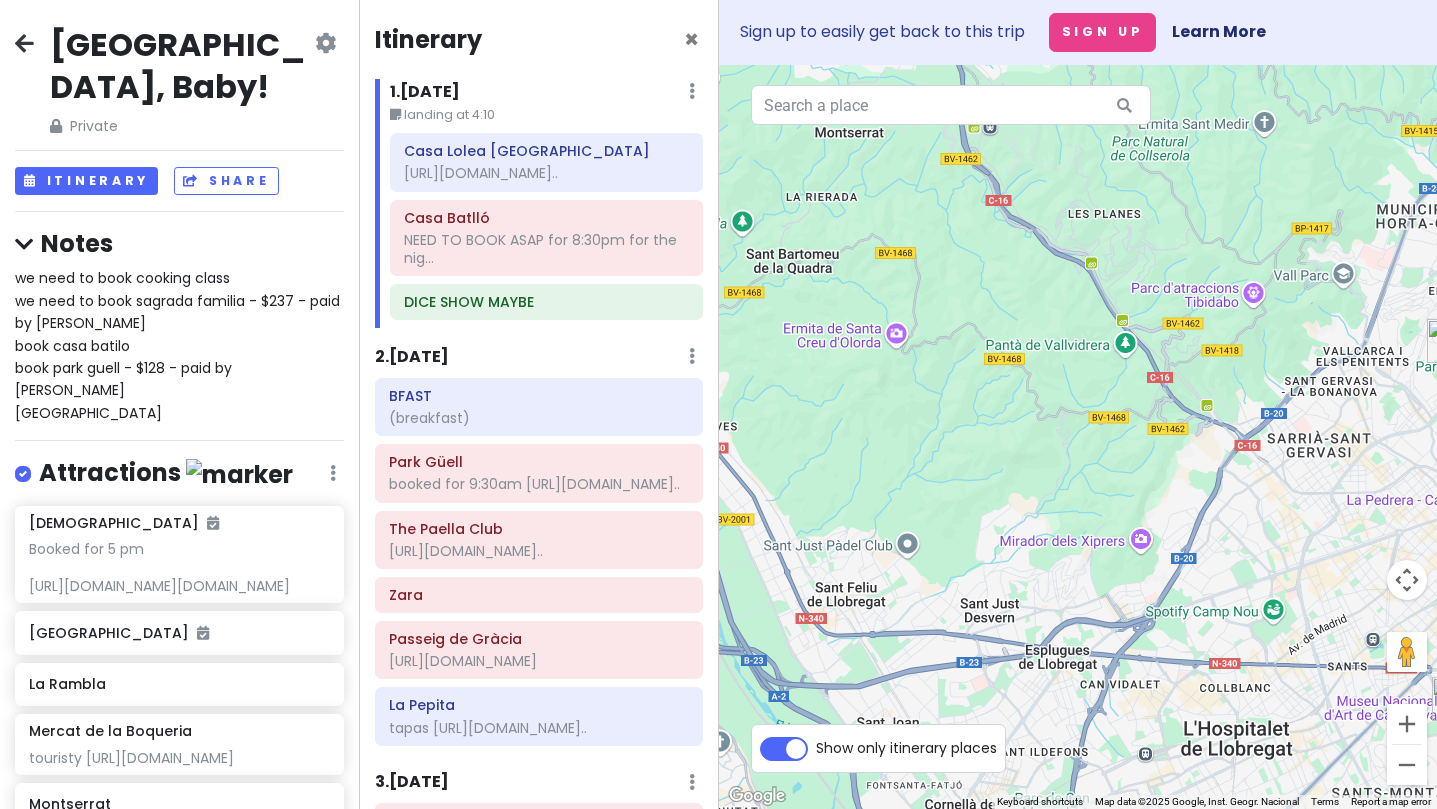drag, startPoint x: 1161, startPoint y: 581, endPoint x: 783, endPoint y: 574, distance: 378.06482 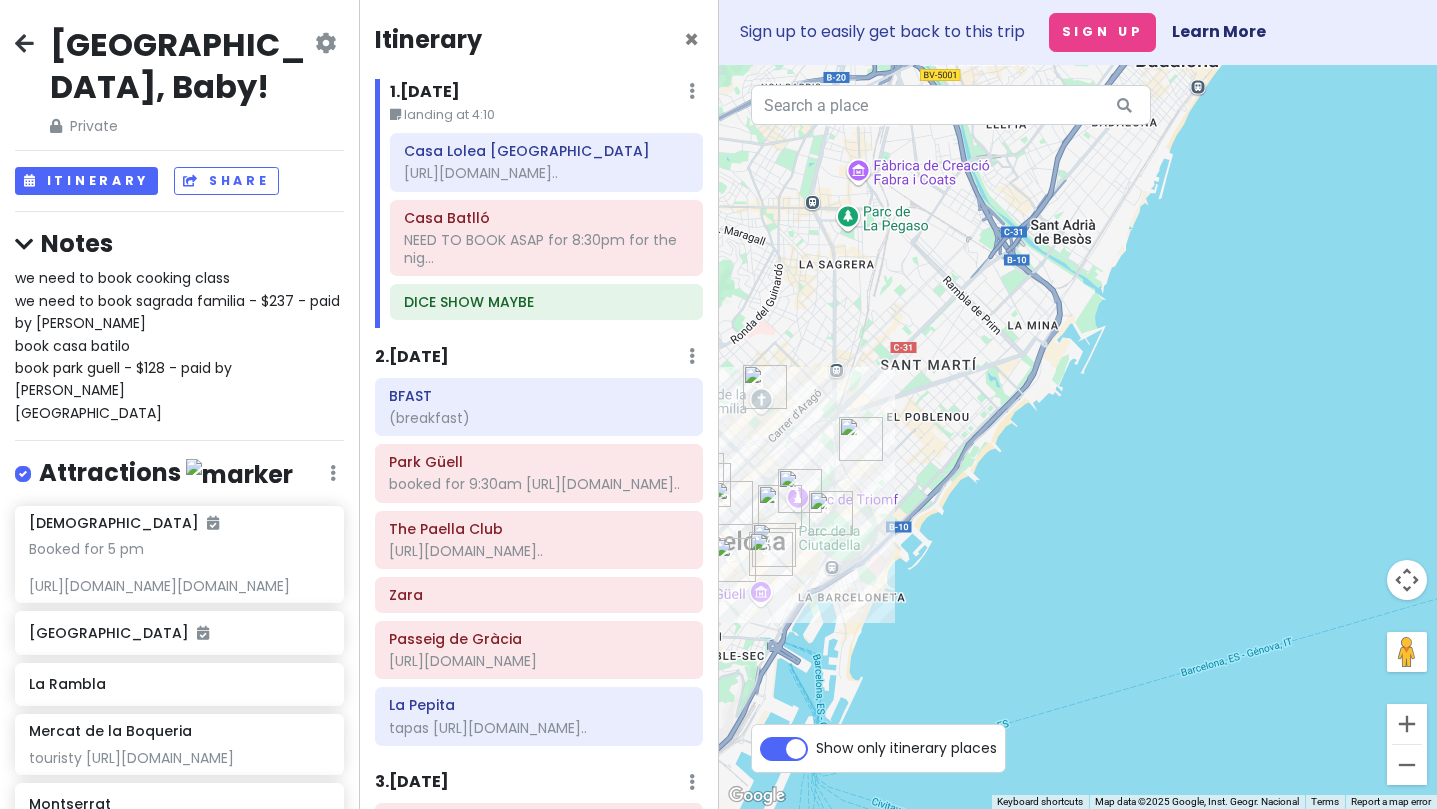 drag, startPoint x: 1040, startPoint y: 575, endPoint x: 1144, endPoint y: 585, distance: 104.47966 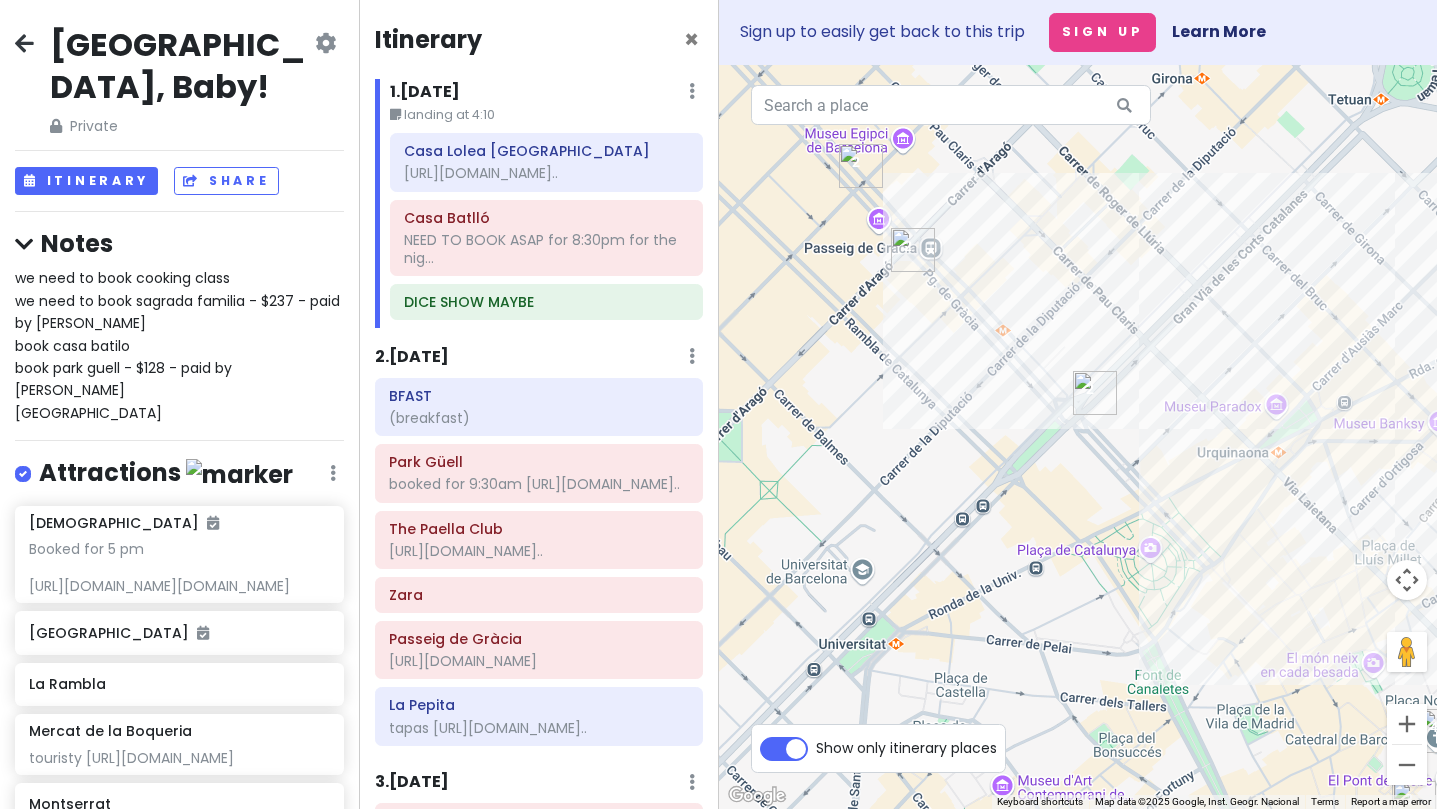 drag, startPoint x: 847, startPoint y: 589, endPoint x: 1026, endPoint y: 785, distance: 265.43738 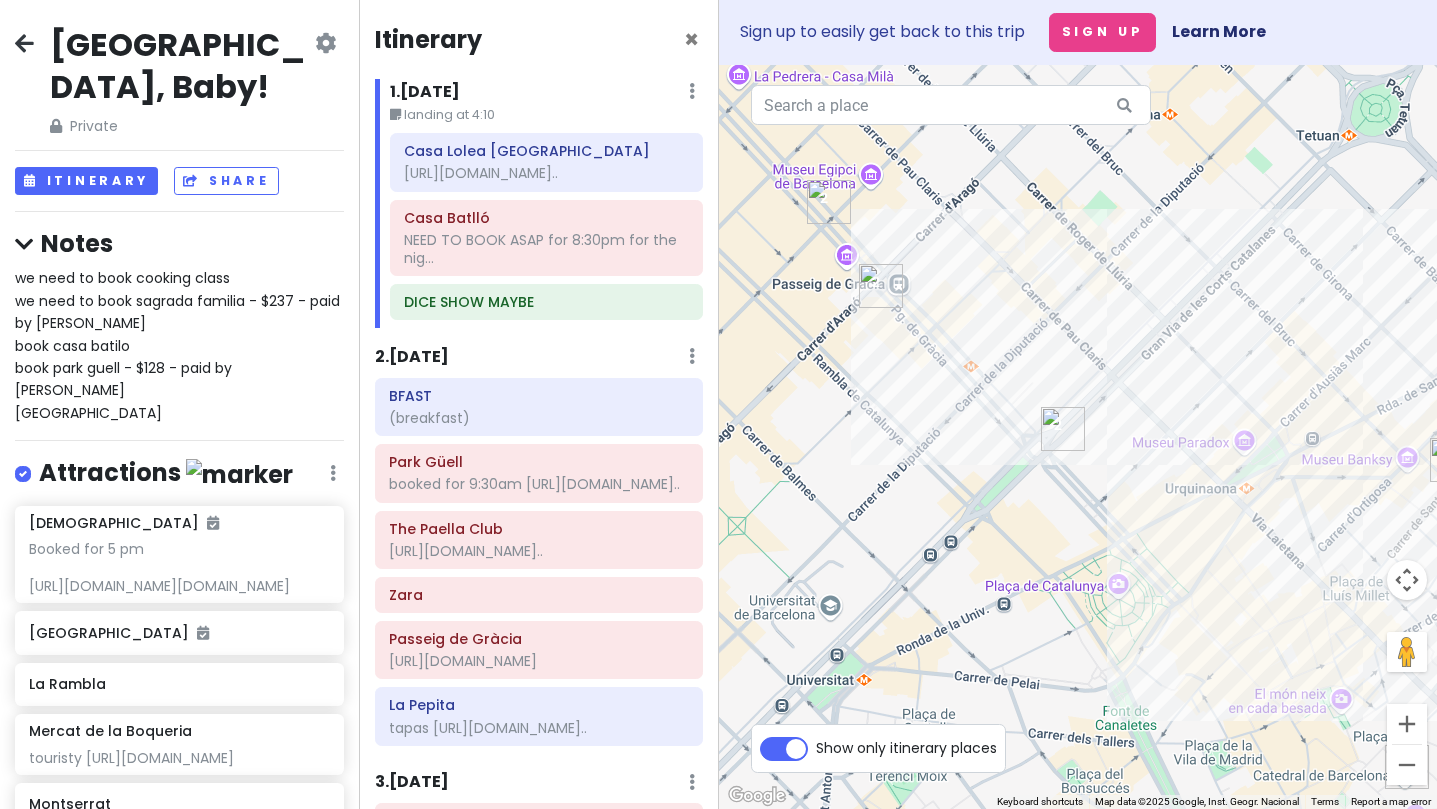 drag, startPoint x: 990, startPoint y: 682, endPoint x: 986, endPoint y: 740, distance: 58.137768 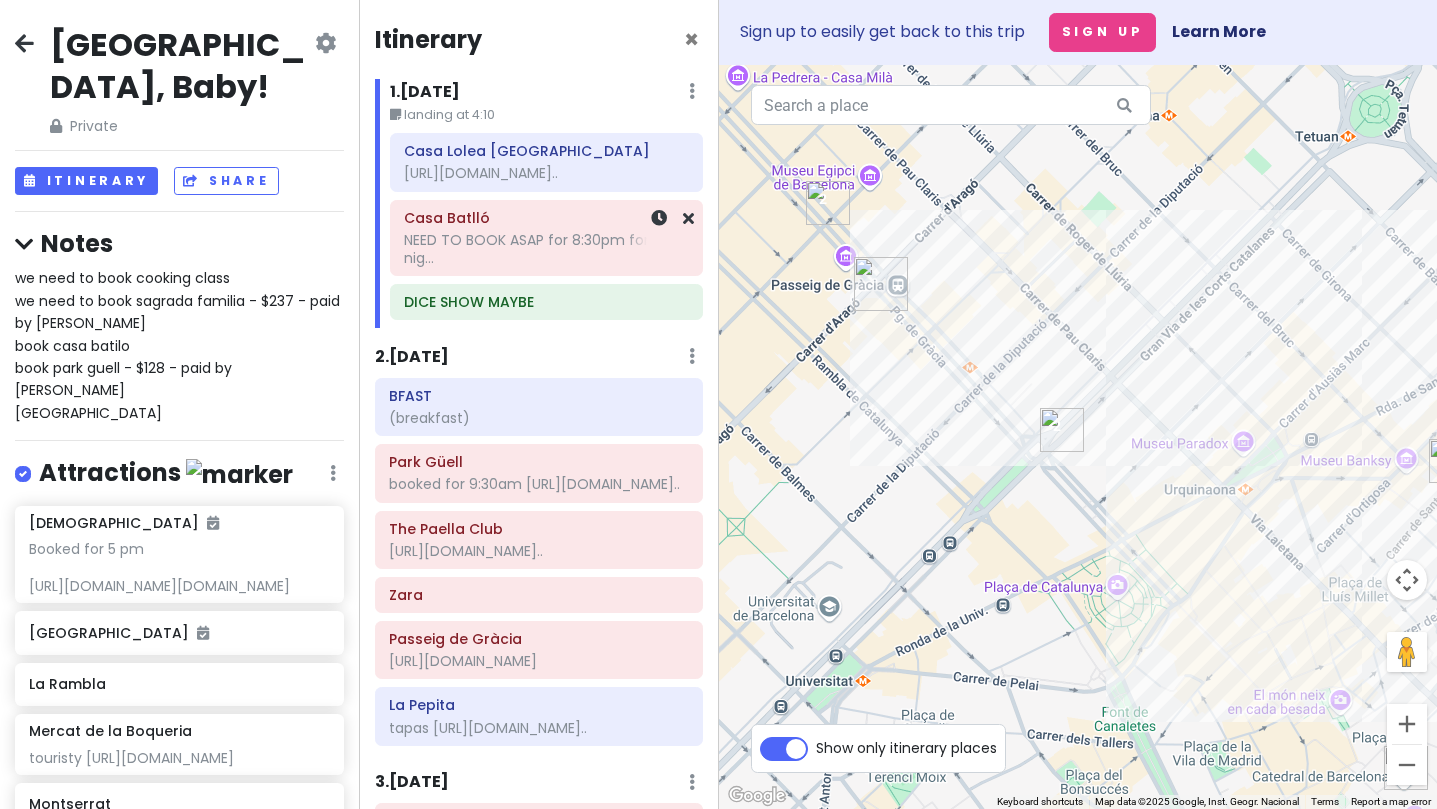 click at bounding box center [660, 238] 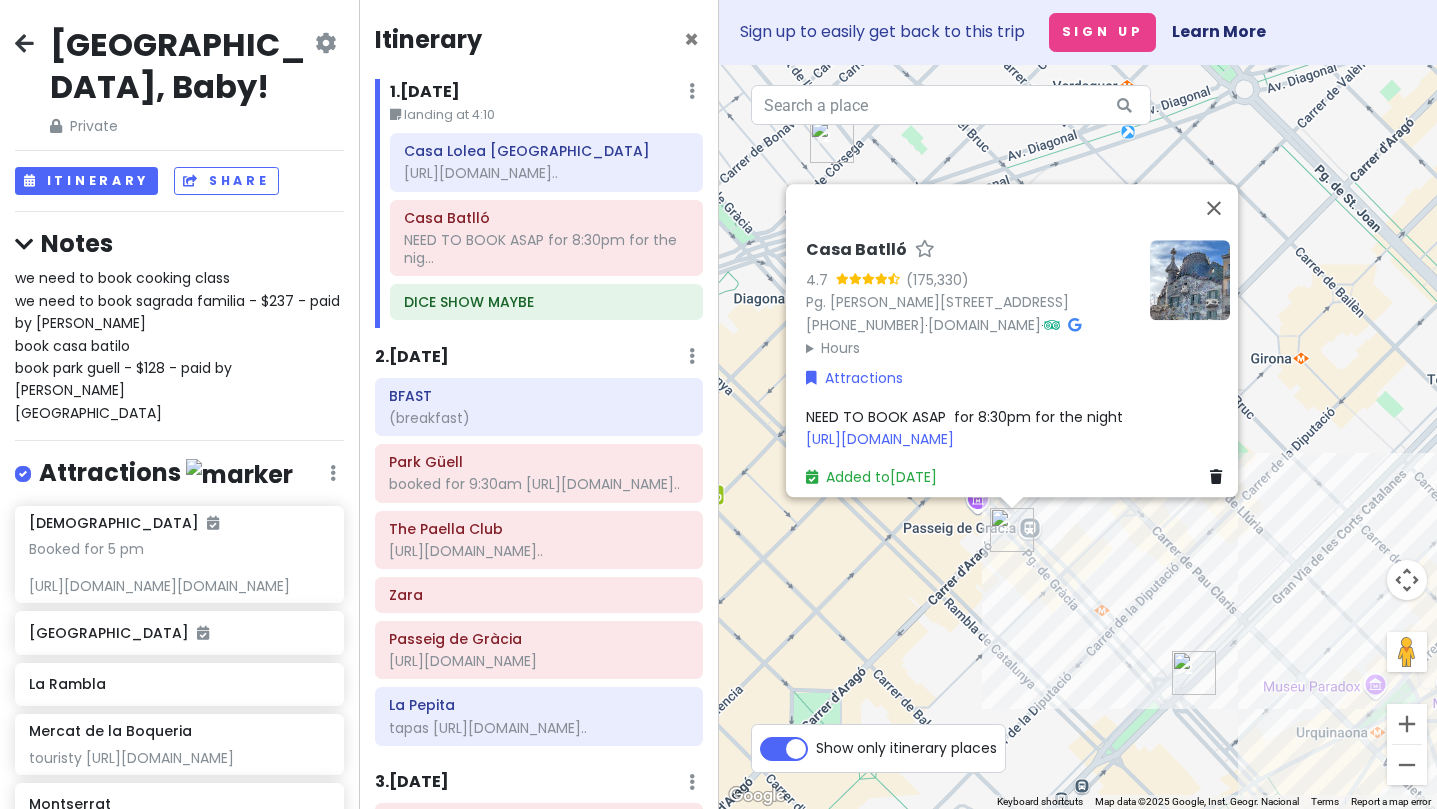 scroll, scrollTop: 0, scrollLeft: 0, axis: both 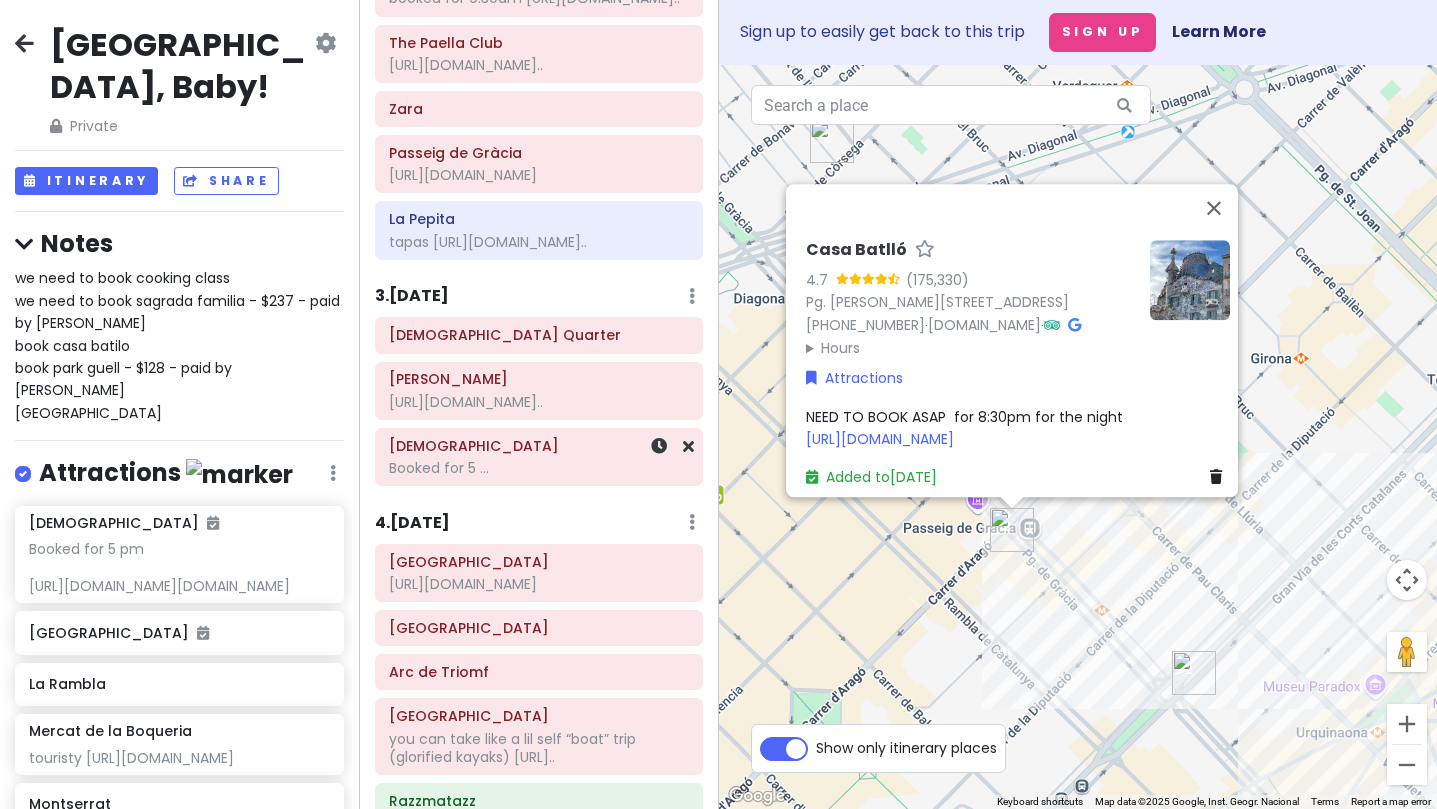click on "Booked for 5 ..." at bounding box center (546, -237) 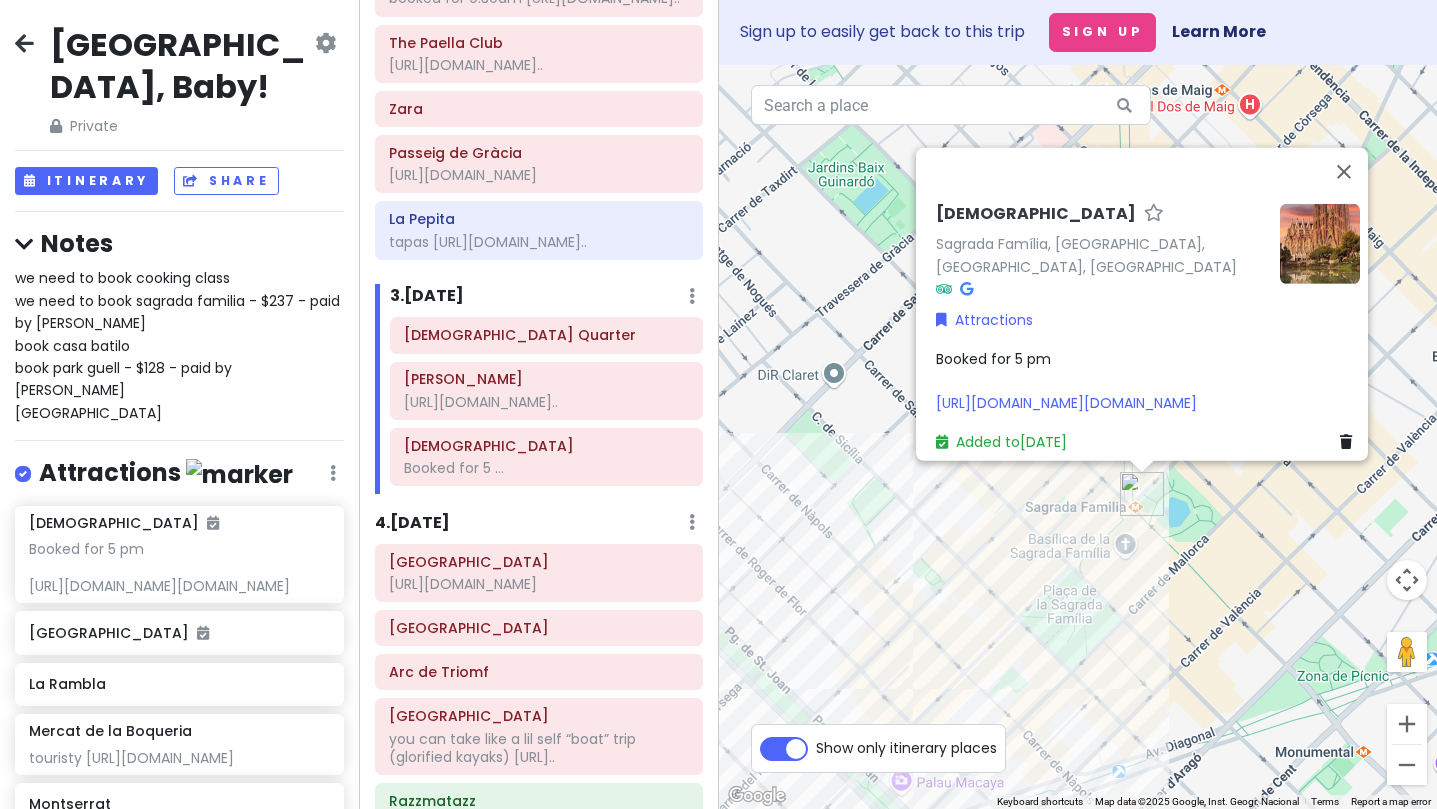 click on "Booked for 5 pm
[URL][DOMAIN_NAME][DOMAIN_NAME]" at bounding box center [1066, 381] 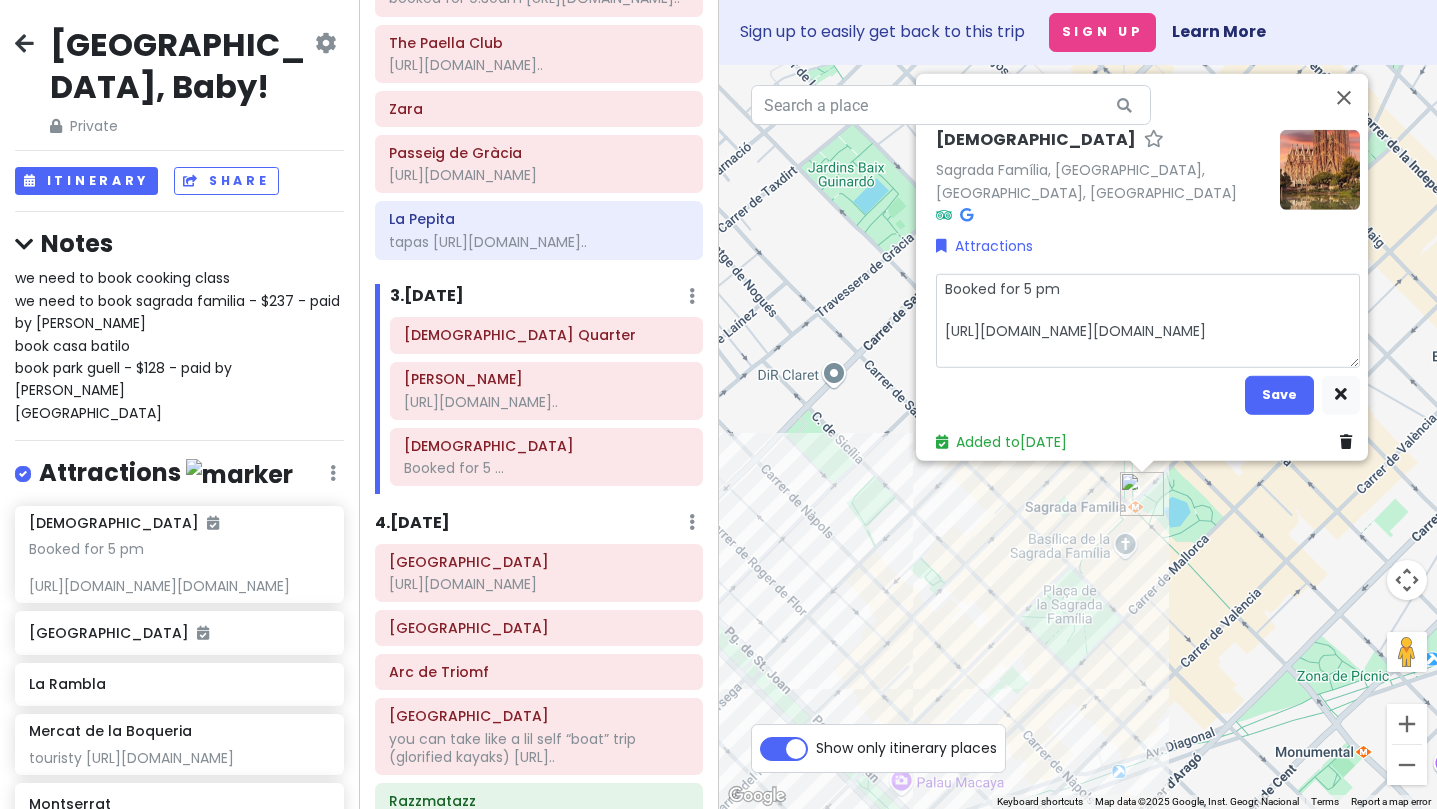 click on "Booked for 5 pm
[URL][DOMAIN_NAME][DOMAIN_NAME]" at bounding box center [1148, 320] 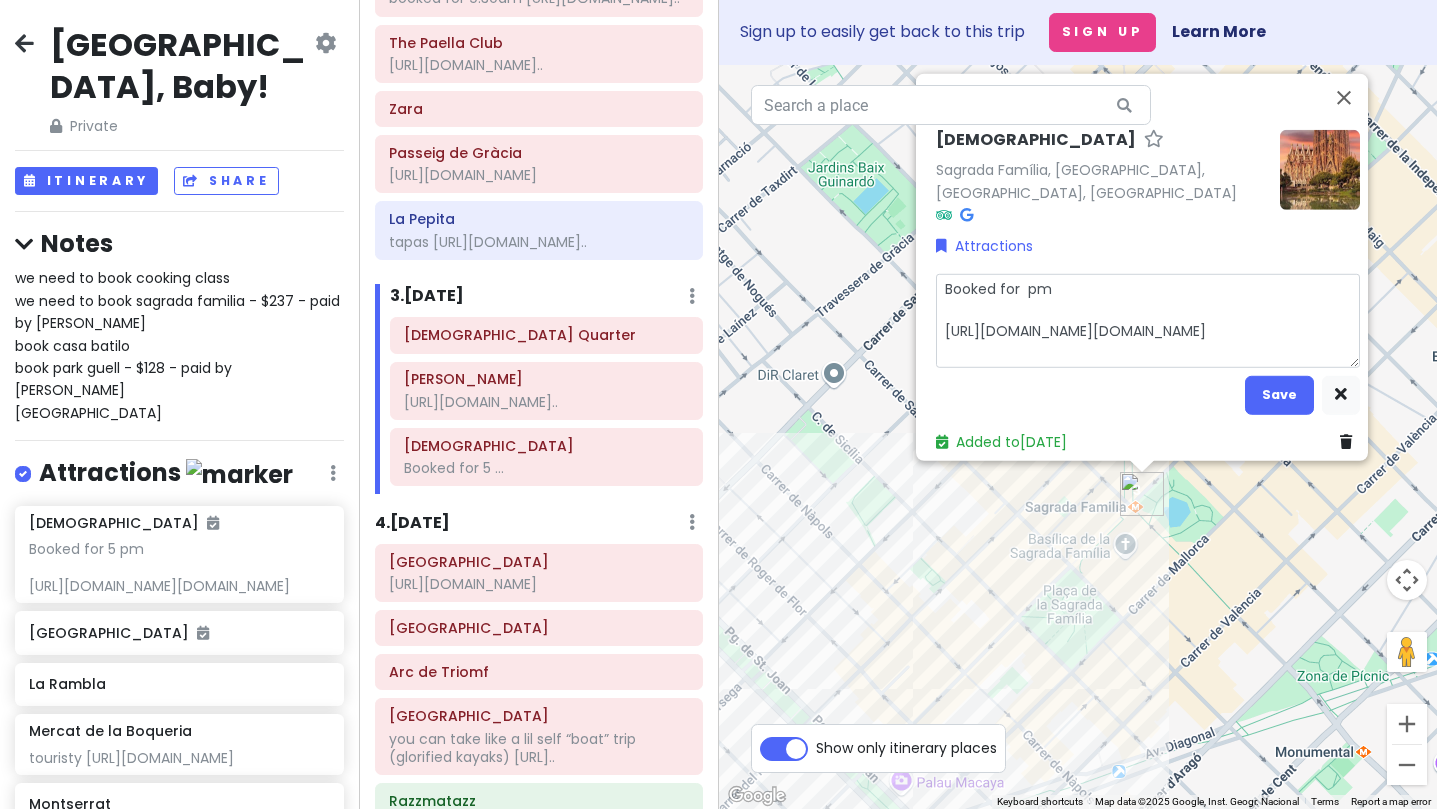 type on "x" 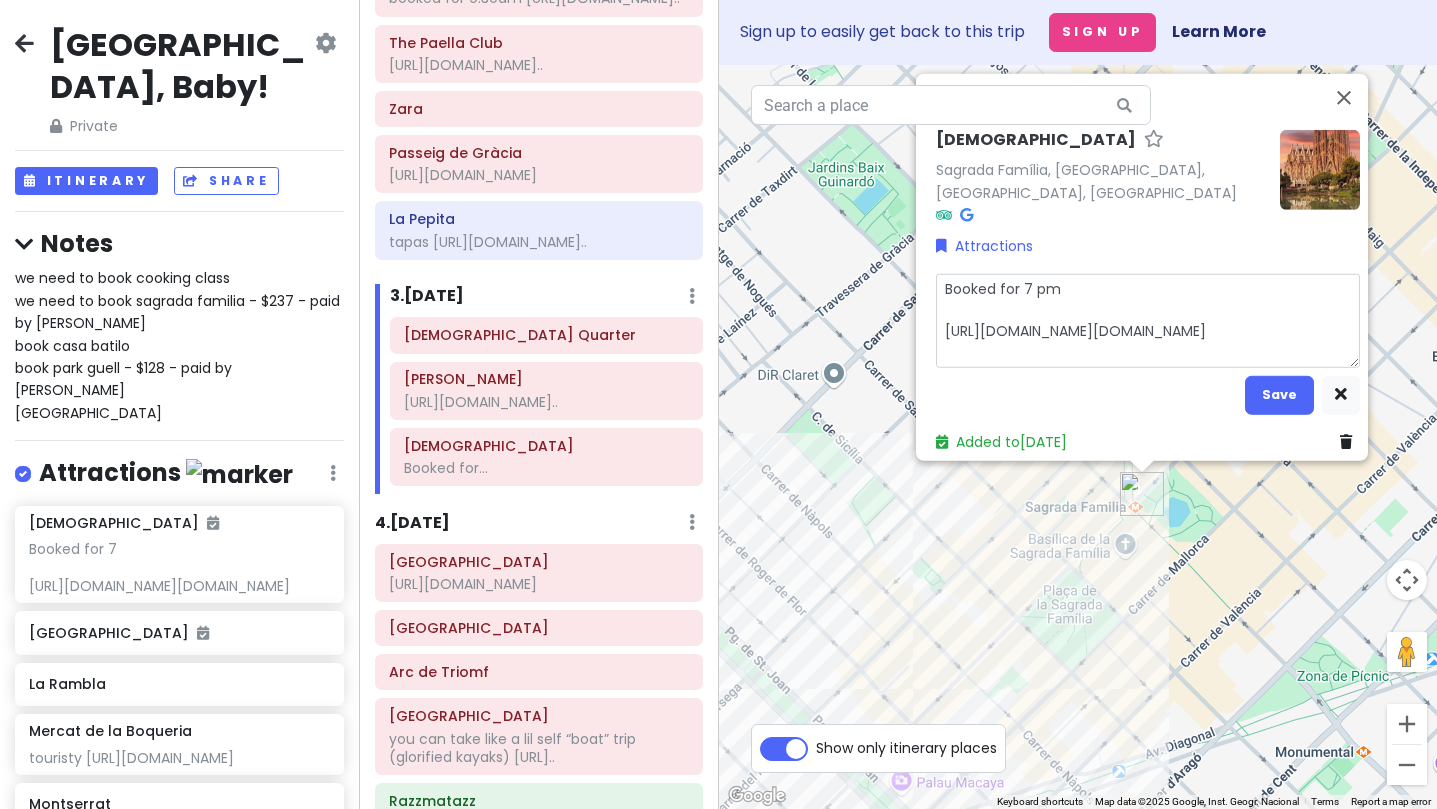 type on "x" 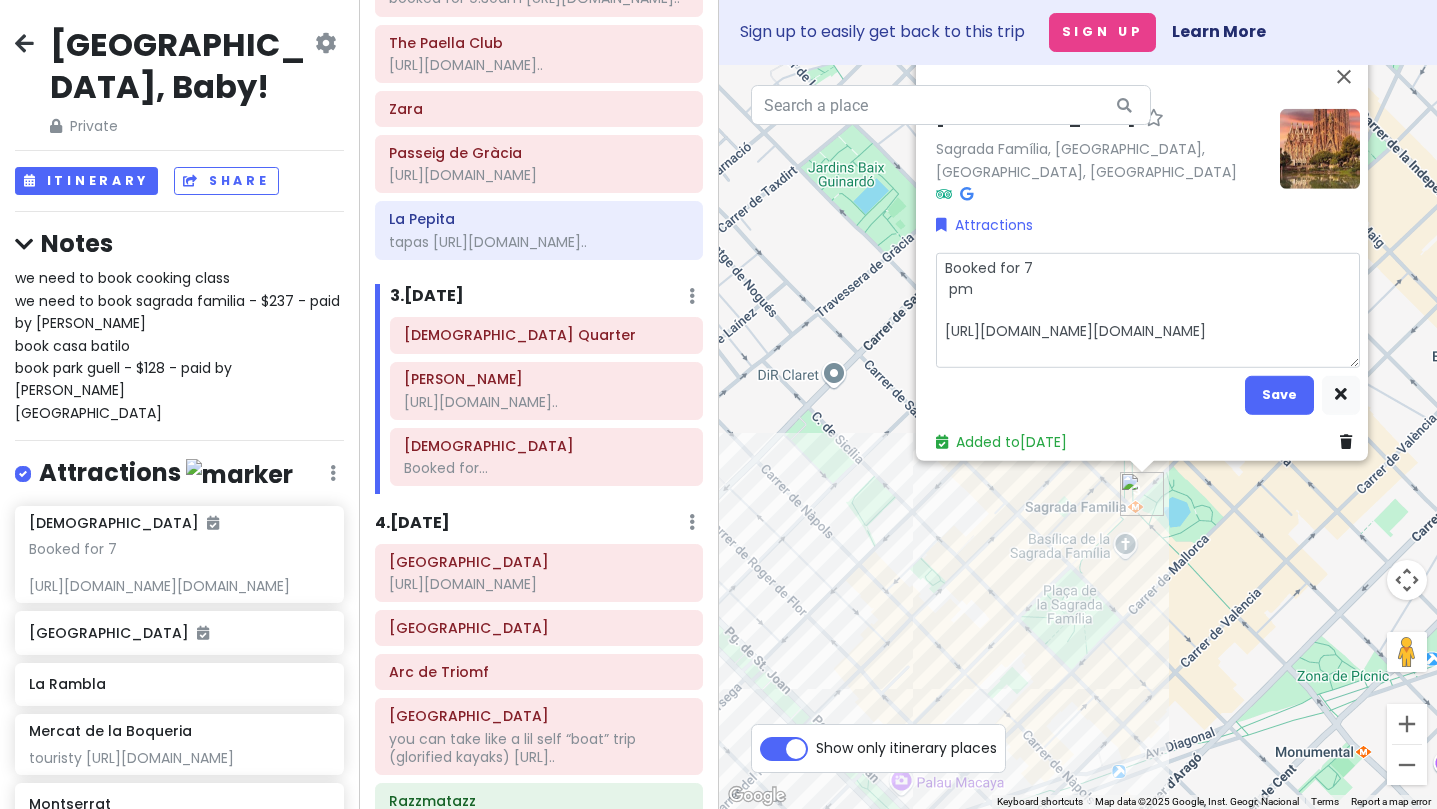 type on "x" 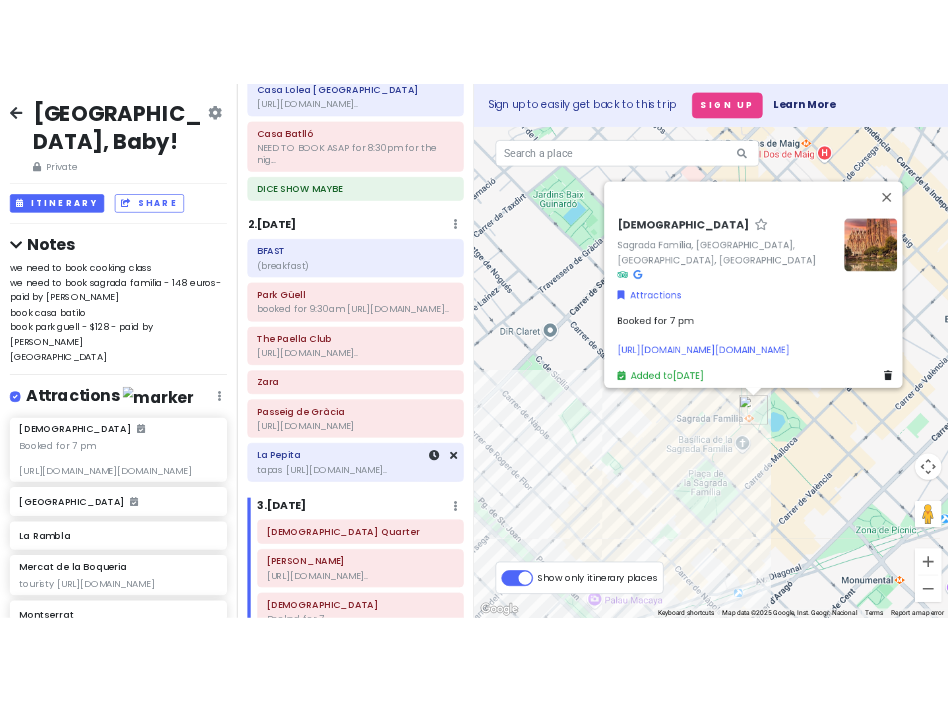 scroll, scrollTop: 112, scrollLeft: 0, axis: vertical 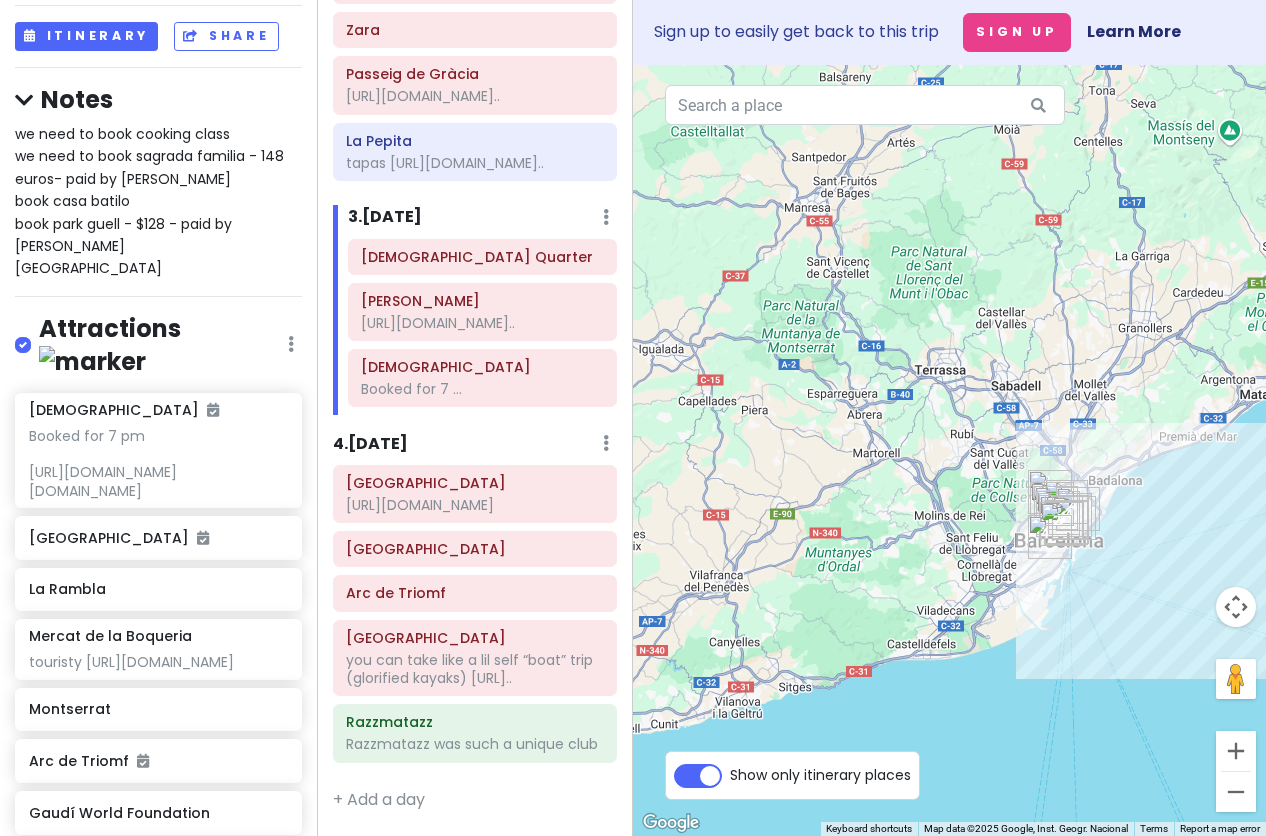 click on "Sign up to easily get back to this trip Sign Up Learn More" at bounding box center (949, 32) 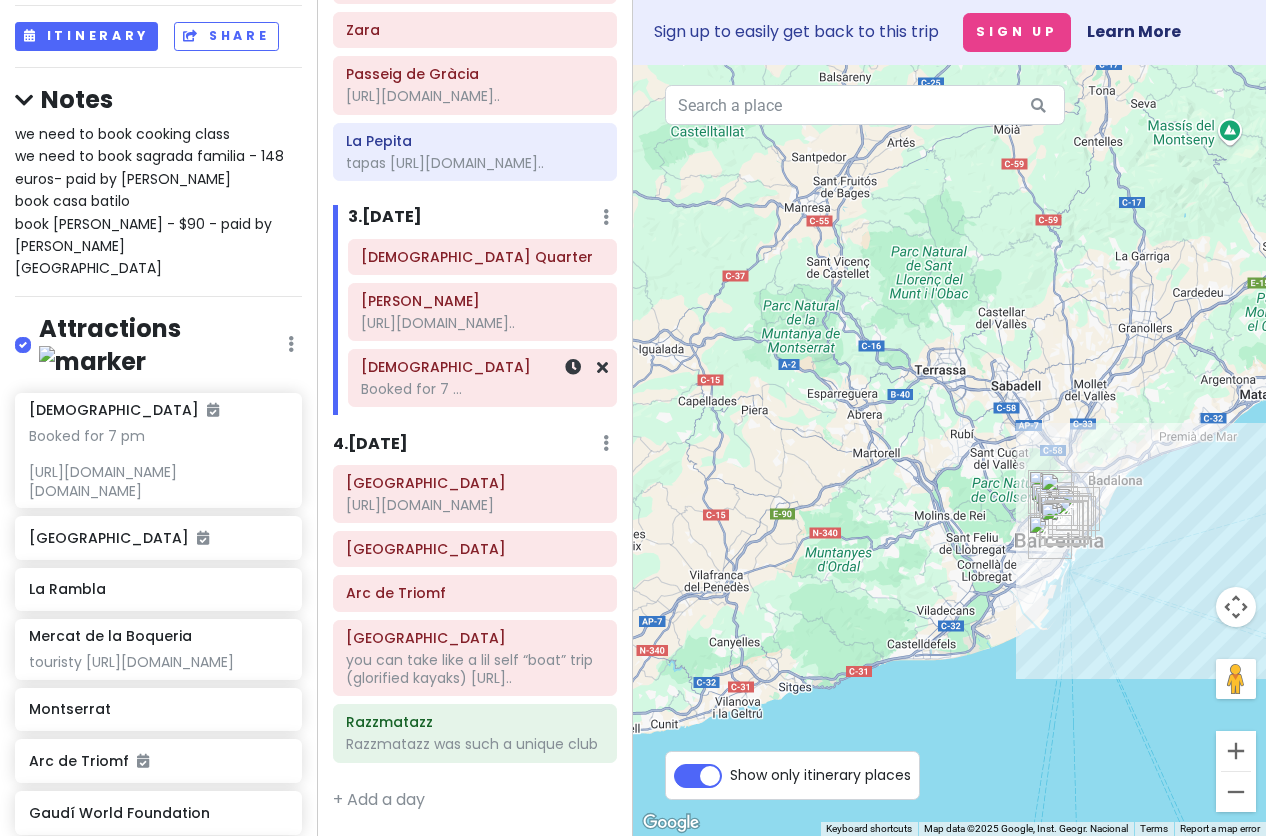scroll, scrollTop: 663, scrollLeft: 0, axis: vertical 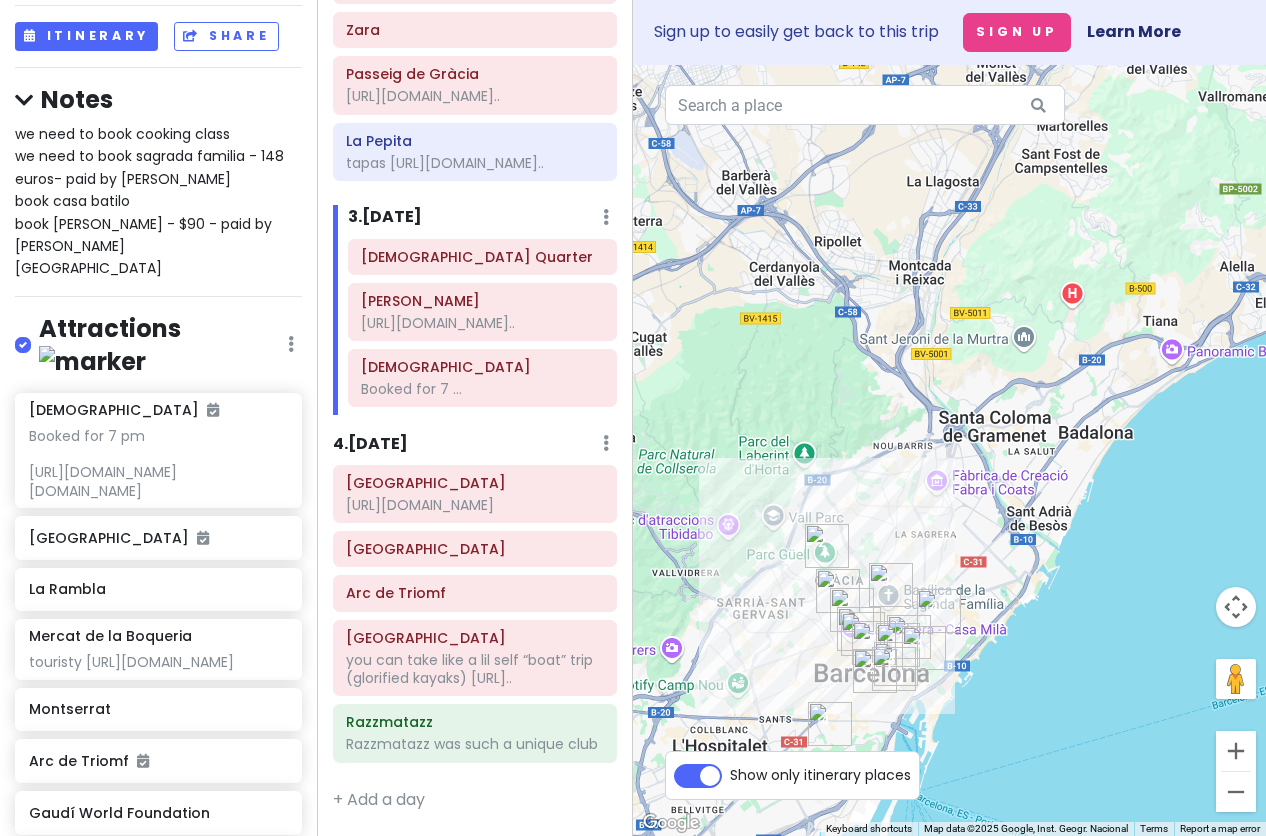 drag, startPoint x: 1015, startPoint y: 584, endPoint x: 1072, endPoint y: 326, distance: 264.2215 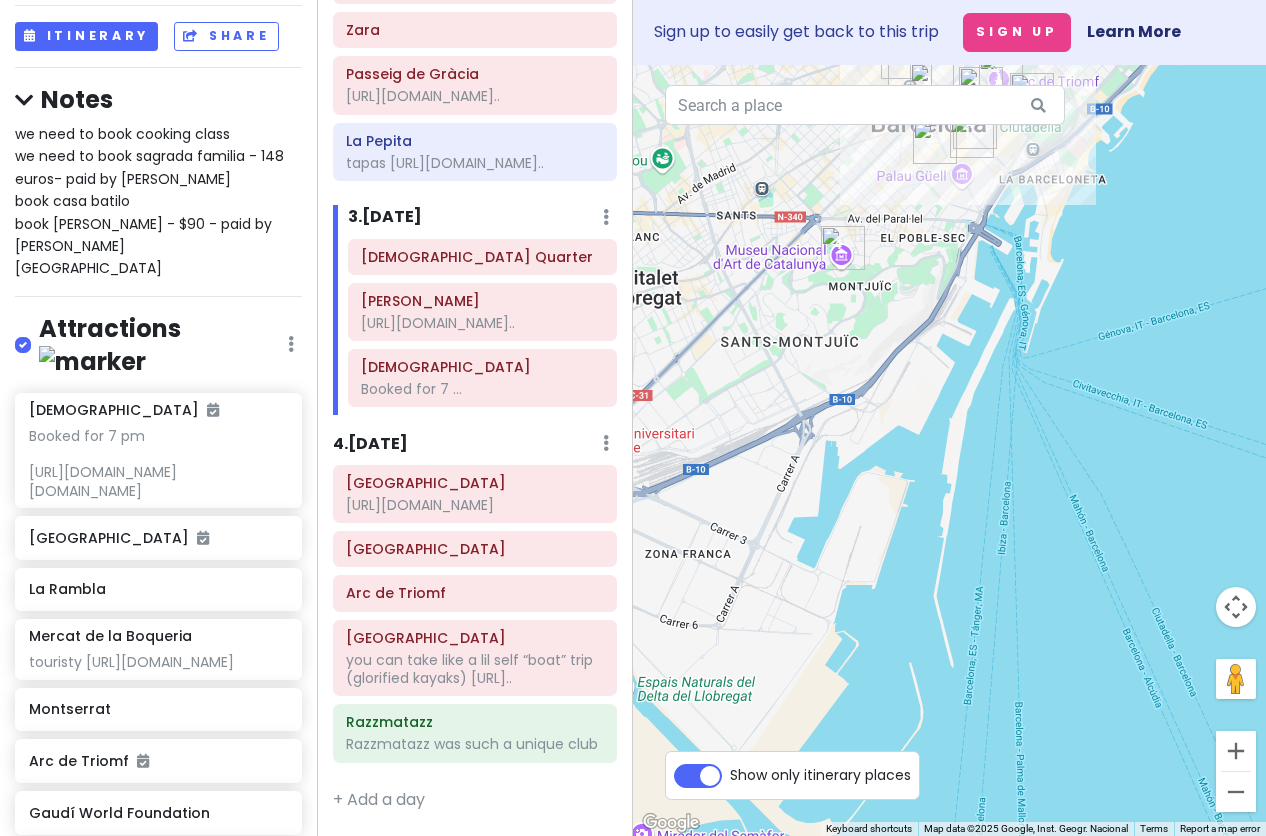drag, startPoint x: 1000, startPoint y: 450, endPoint x: 1000, endPoint y: 712, distance: 262 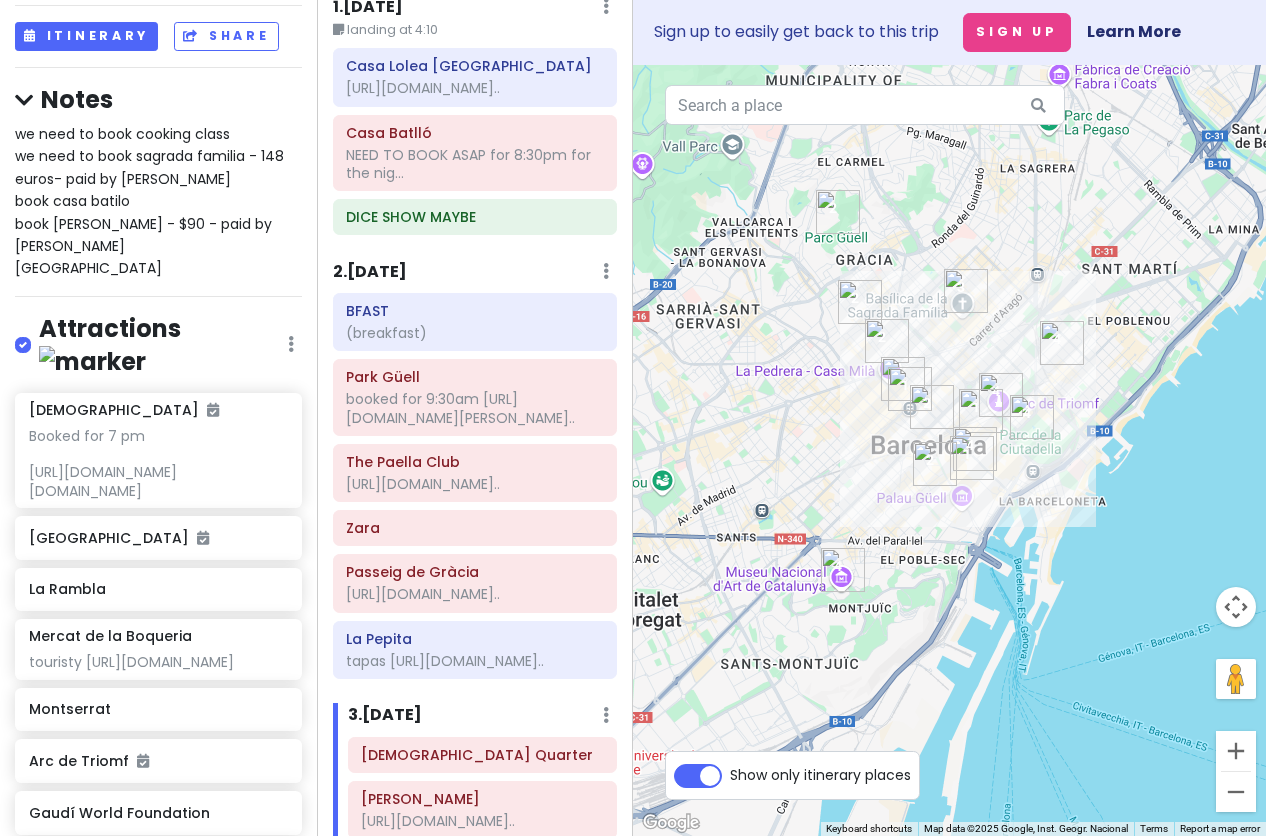 scroll, scrollTop: 87, scrollLeft: 0, axis: vertical 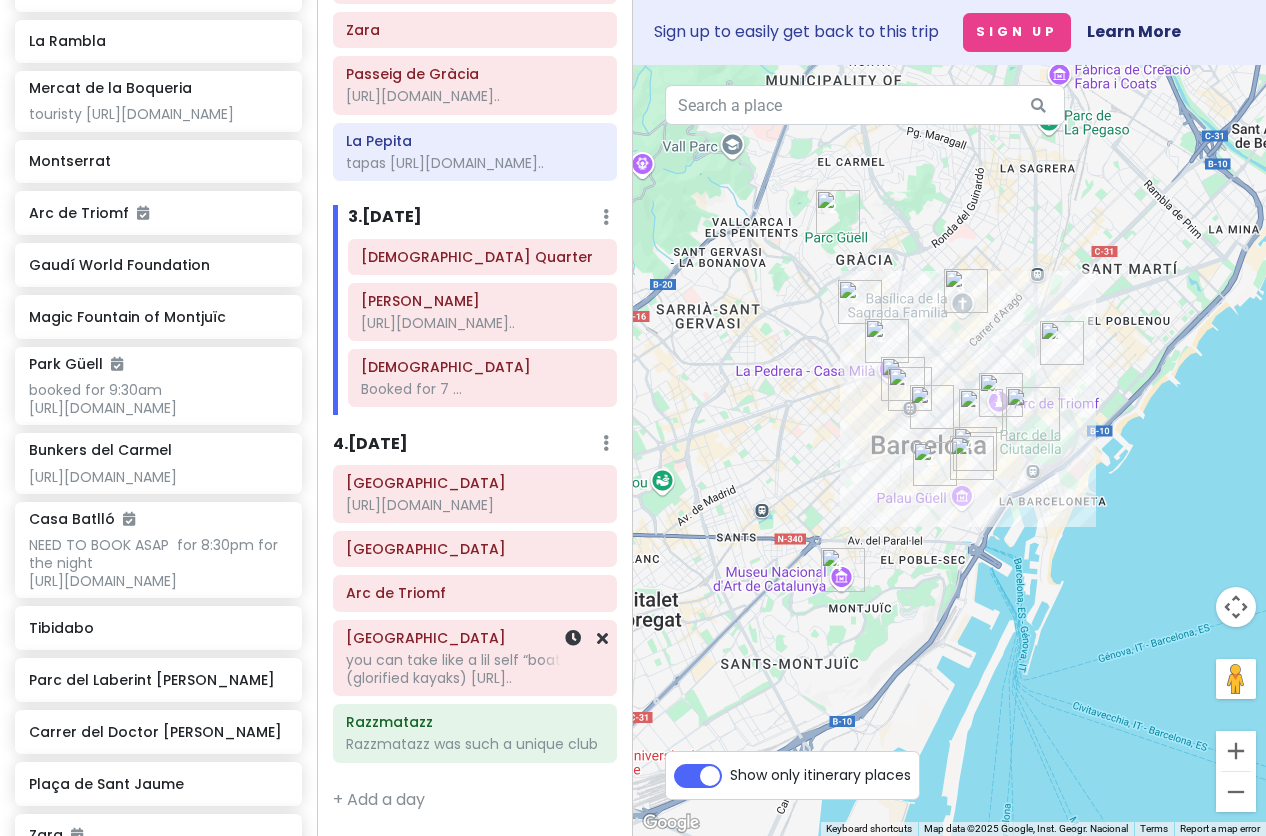 click on "you can take like a lil self “boat” trip (glorified kayaks) [URL].." at bounding box center [474, -334] 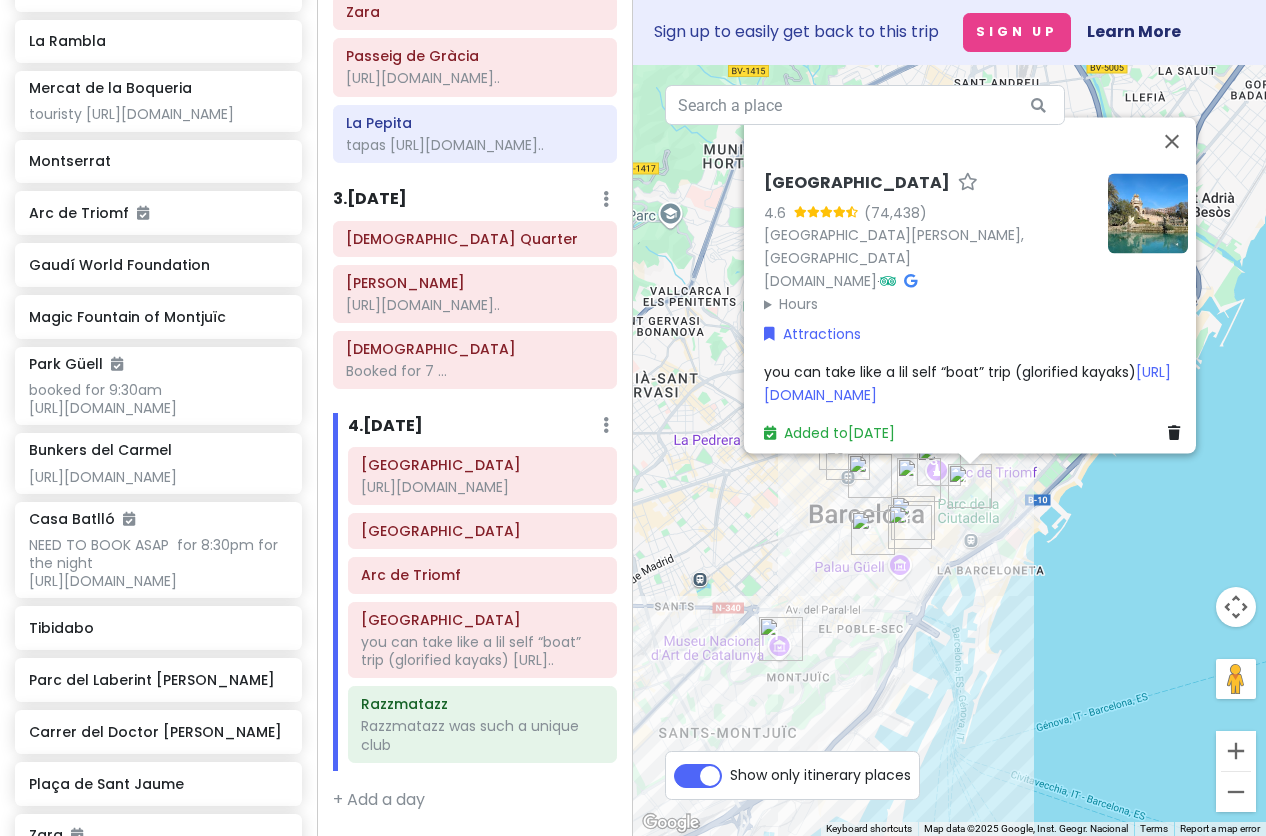 click on "[GEOGRAPHIC_DATA]" at bounding box center (857, 183) 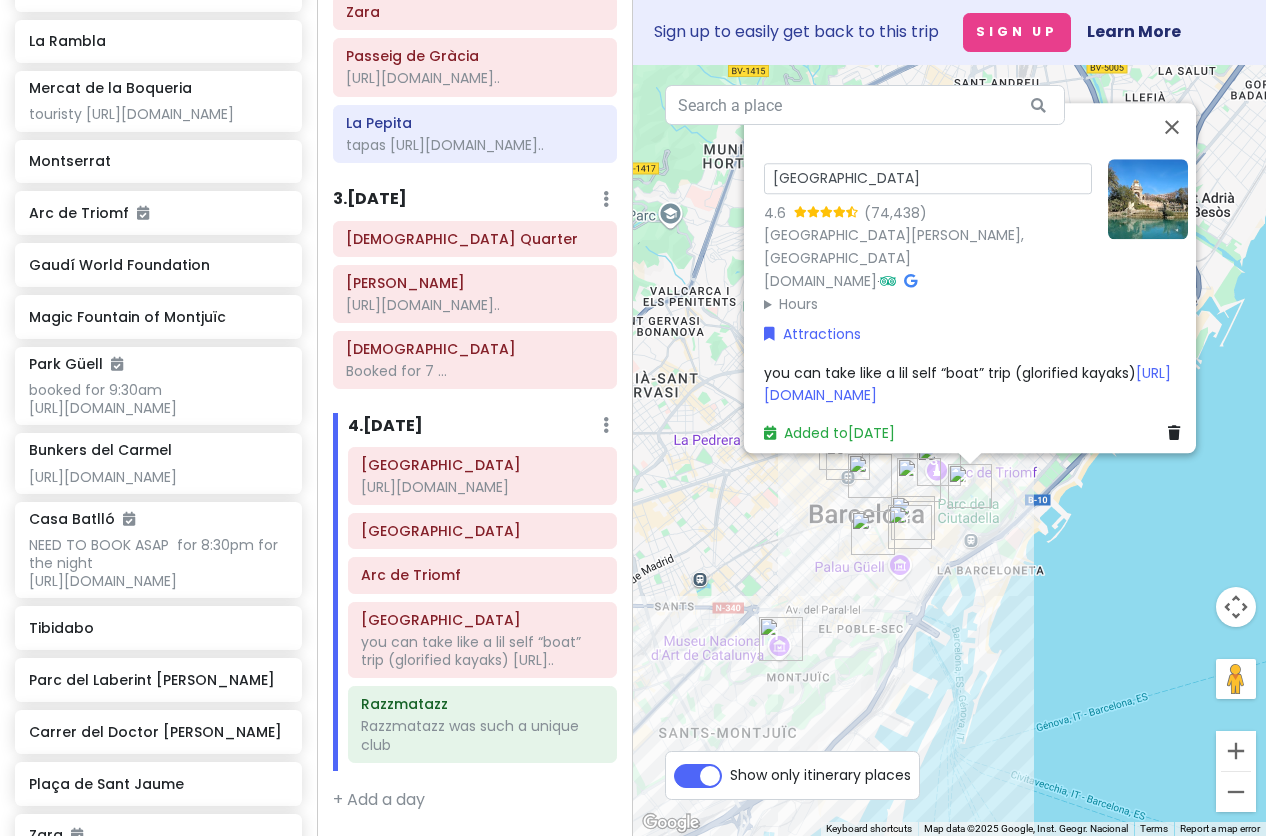 drag, startPoint x: 877, startPoint y: 193, endPoint x: 727, endPoint y: 193, distance: 150 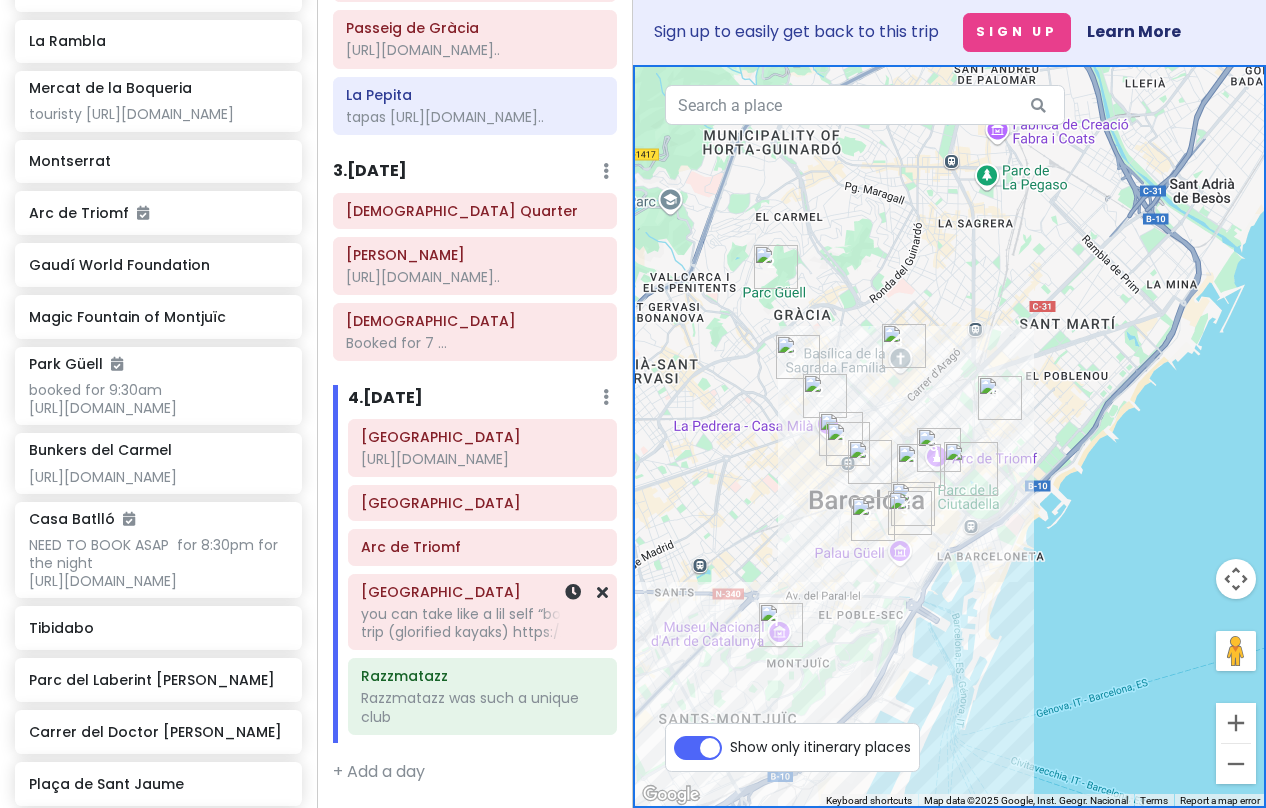 click on "[GEOGRAPHIC_DATA]" at bounding box center [482, 592] 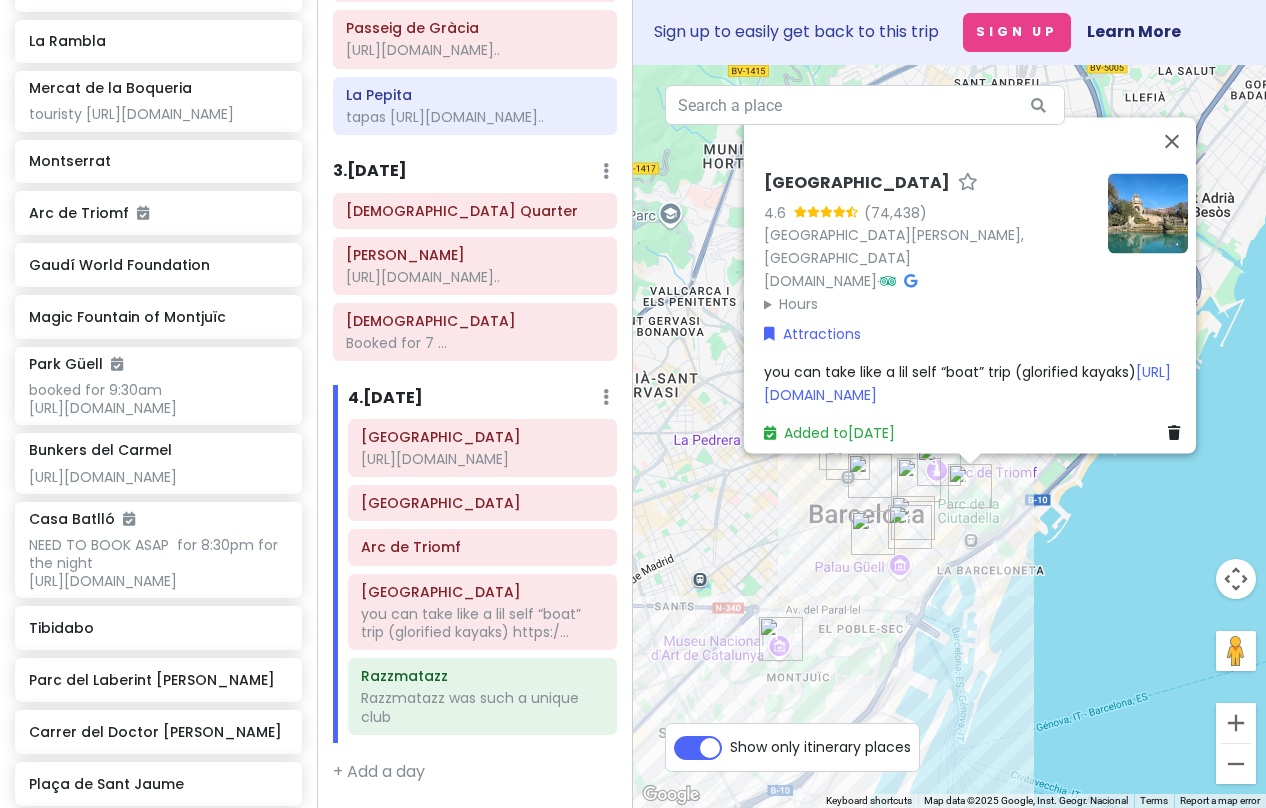 click on "[GEOGRAPHIC_DATA]" at bounding box center (857, 183) 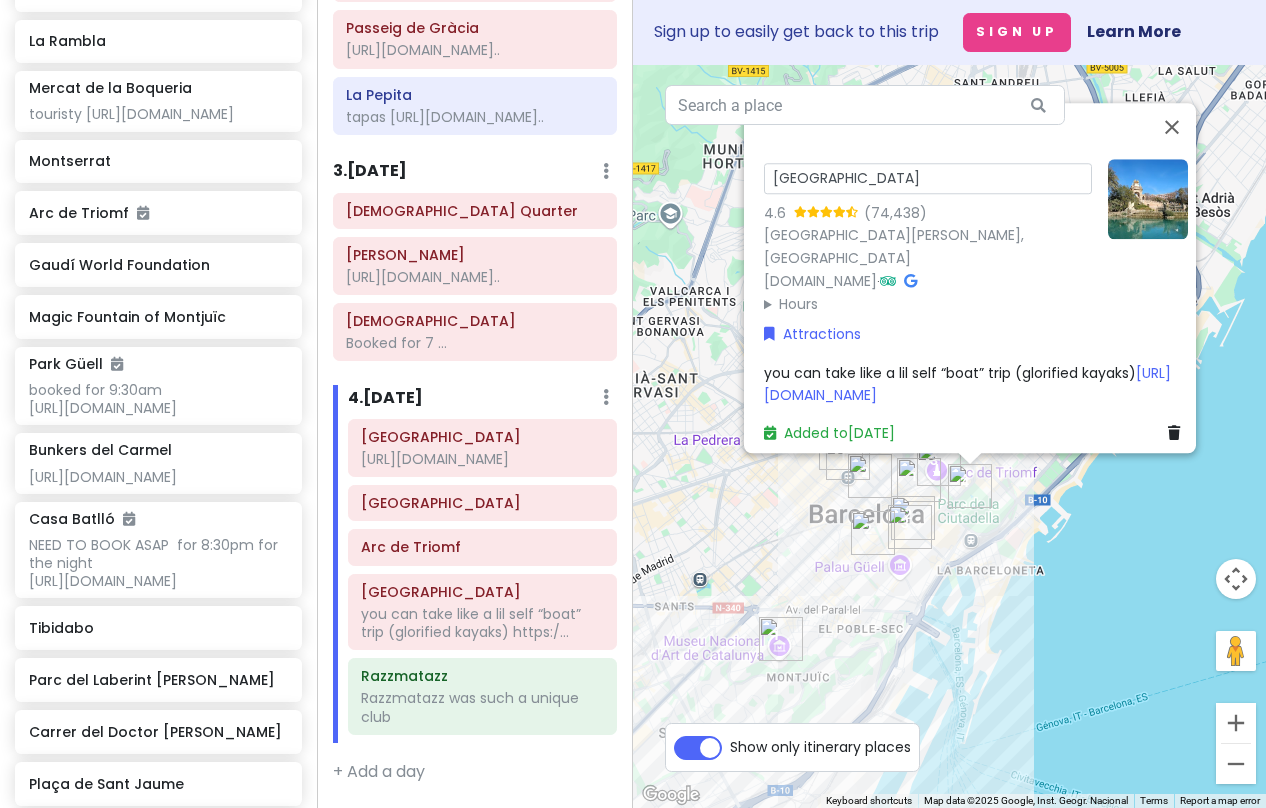 click on "[GEOGRAPHIC_DATA]" at bounding box center [928, 178] 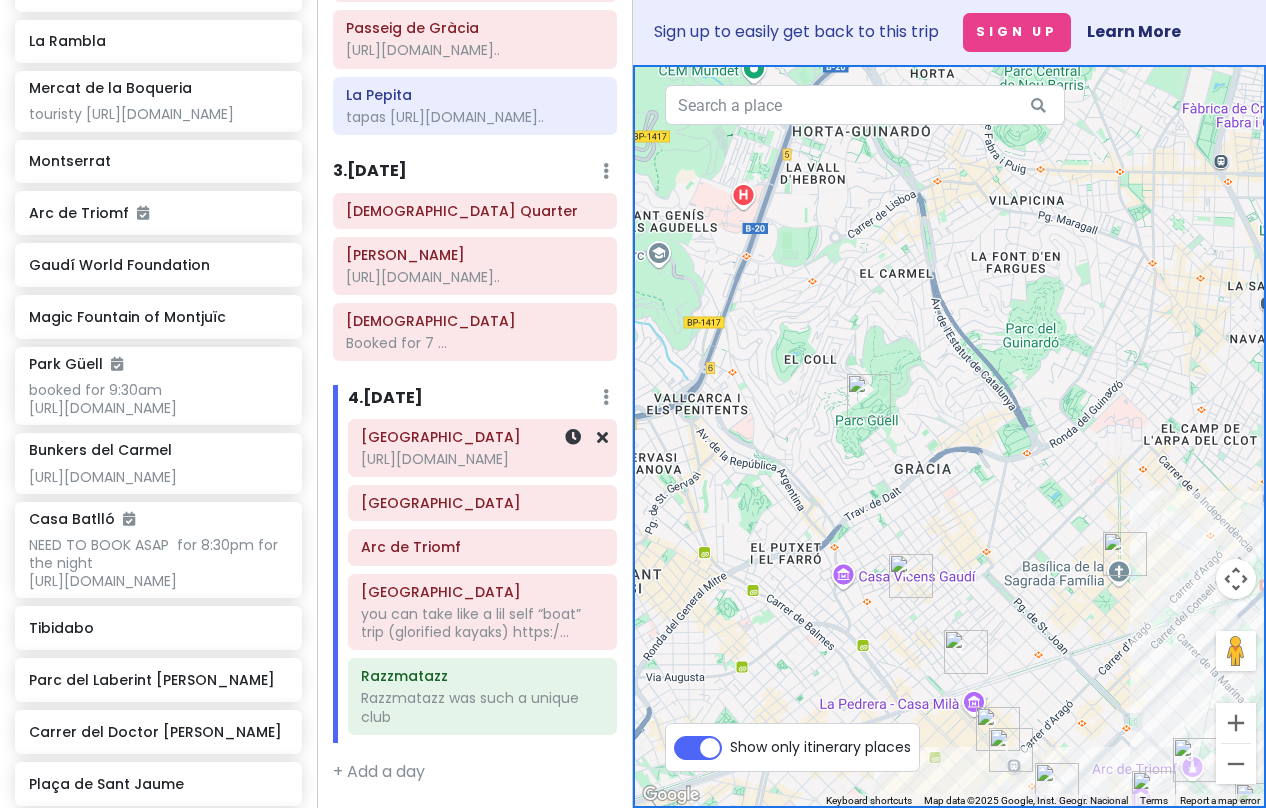 click on "[URL][DOMAIN_NAME]" at bounding box center [474, -380] 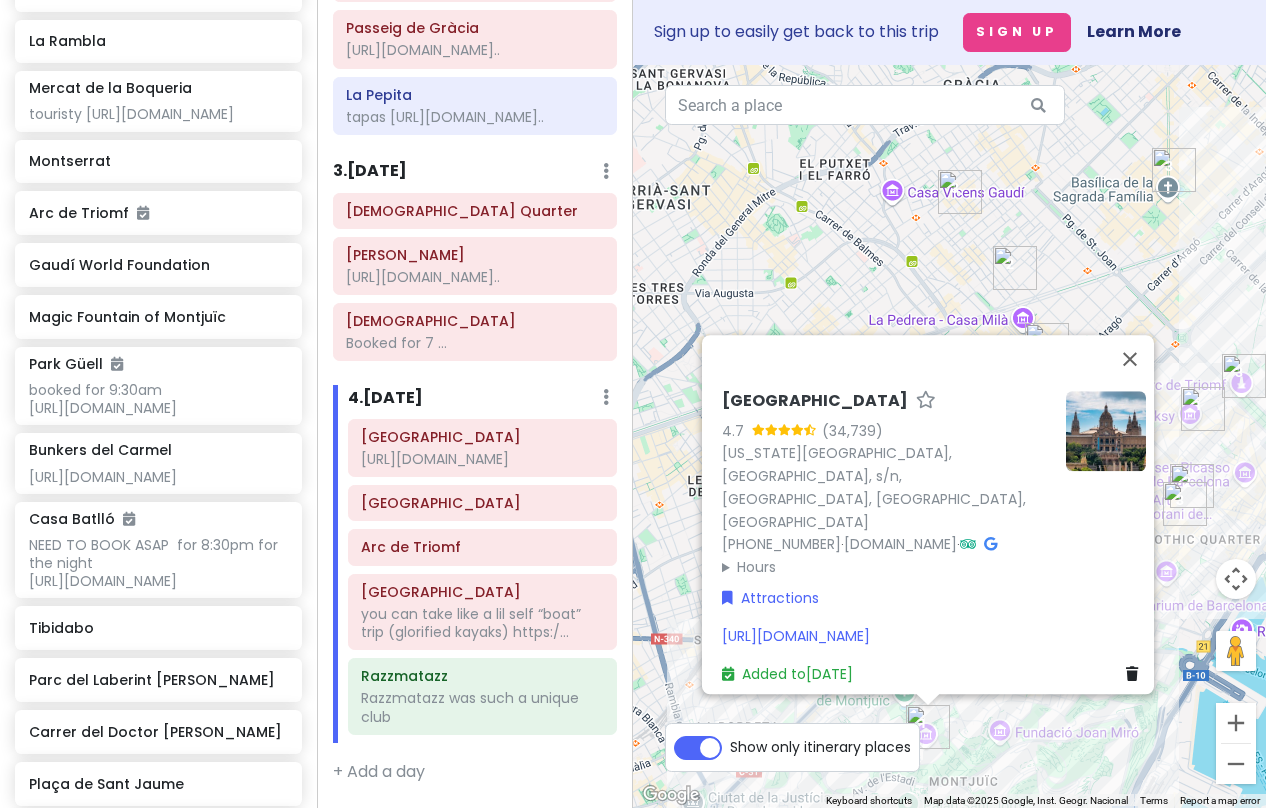 click on "[GEOGRAPHIC_DATA]" at bounding box center (815, 401) 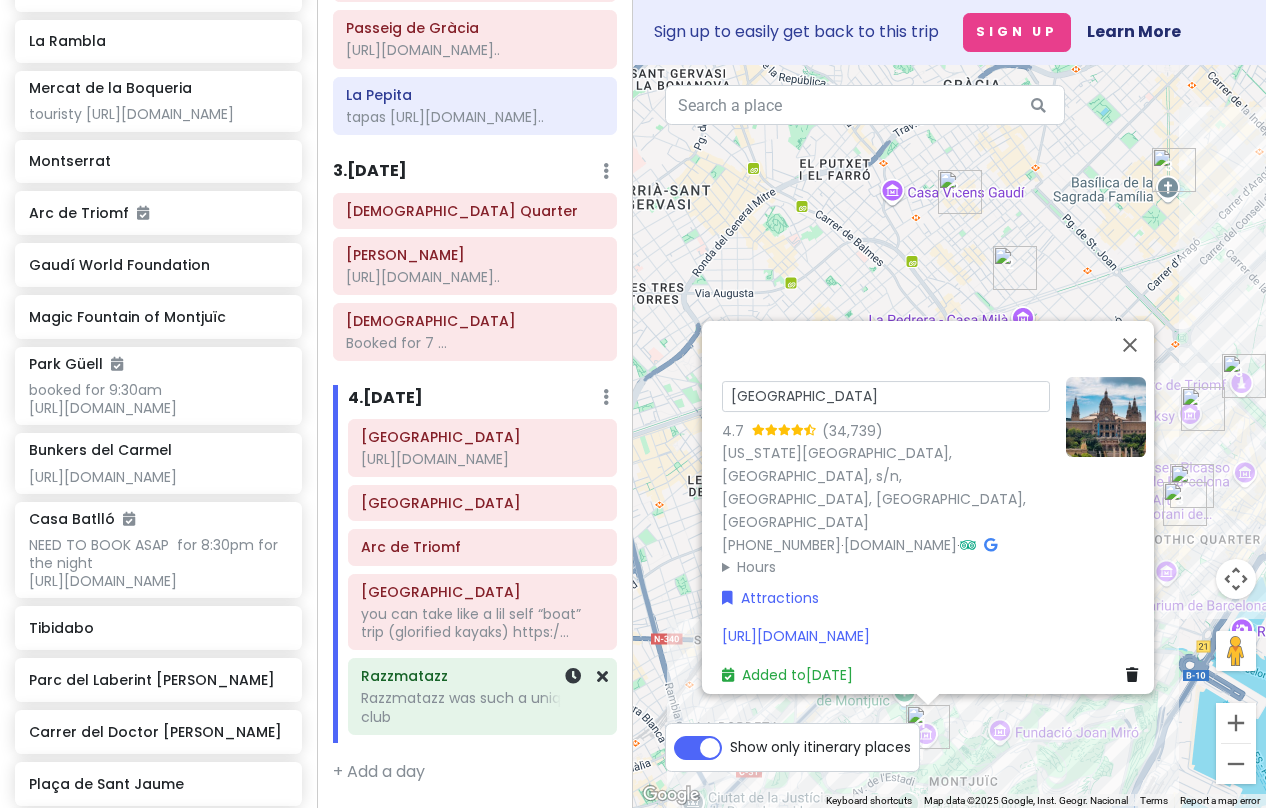 scroll, scrollTop: 727, scrollLeft: 0, axis: vertical 